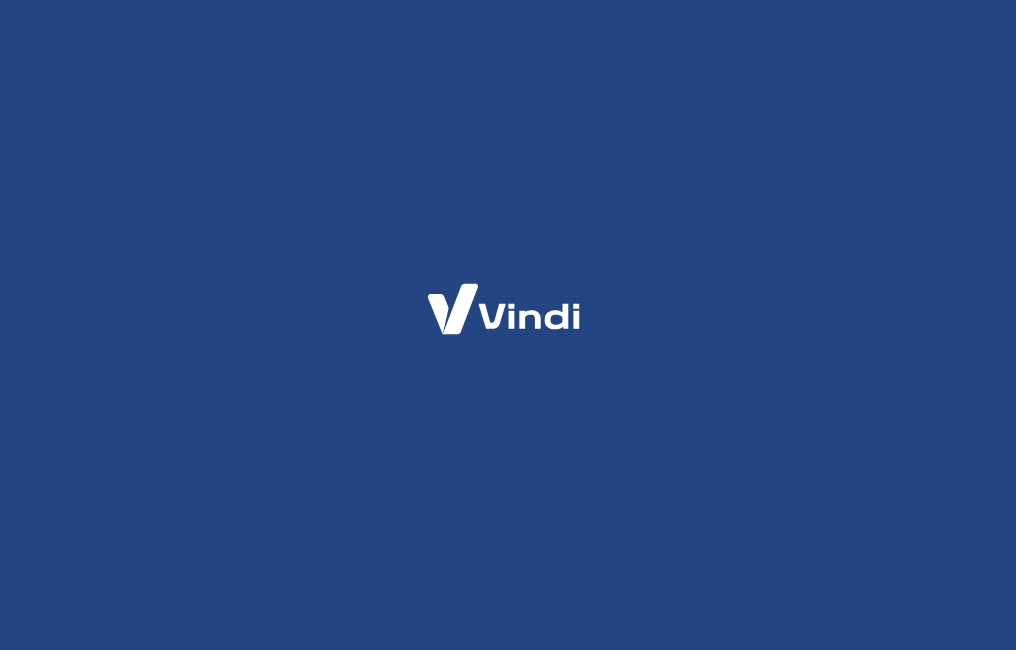scroll, scrollTop: 0, scrollLeft: 0, axis: both 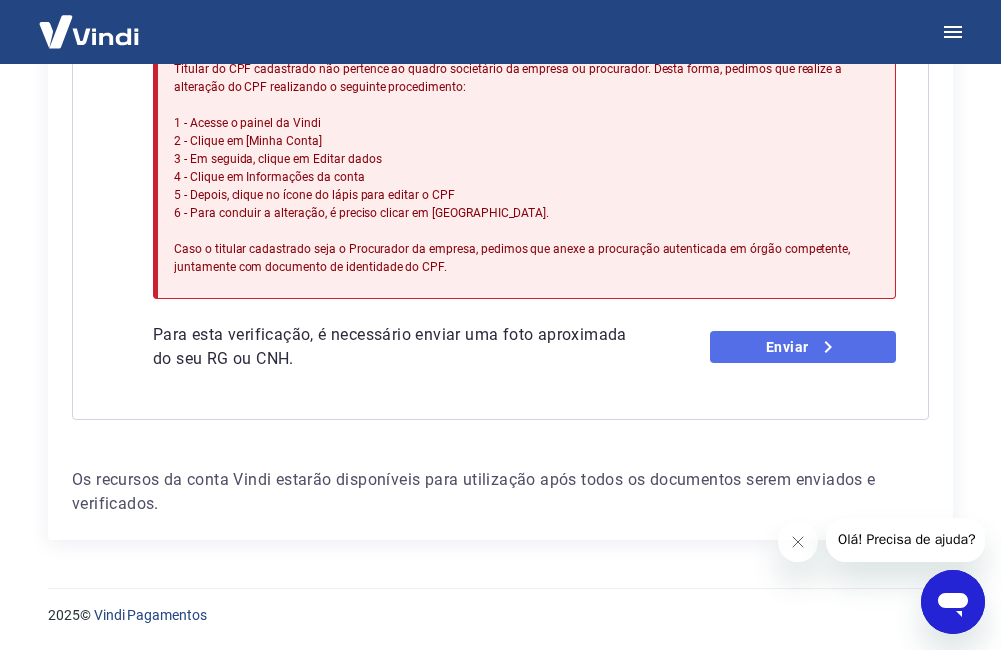 click on "Enviar" at bounding box center [803, 347] 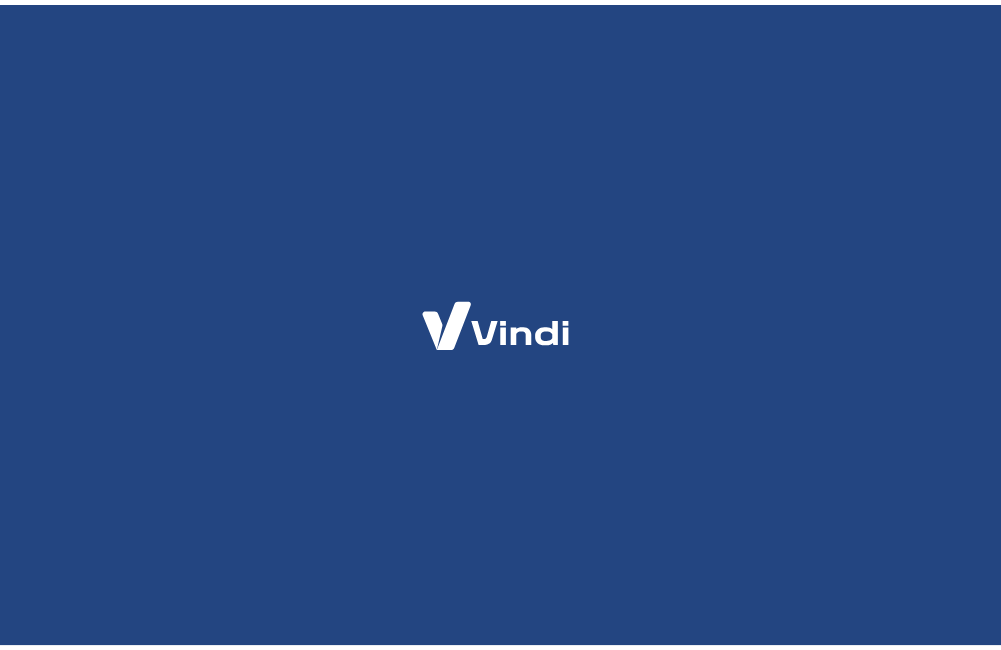 scroll, scrollTop: 0, scrollLeft: 0, axis: both 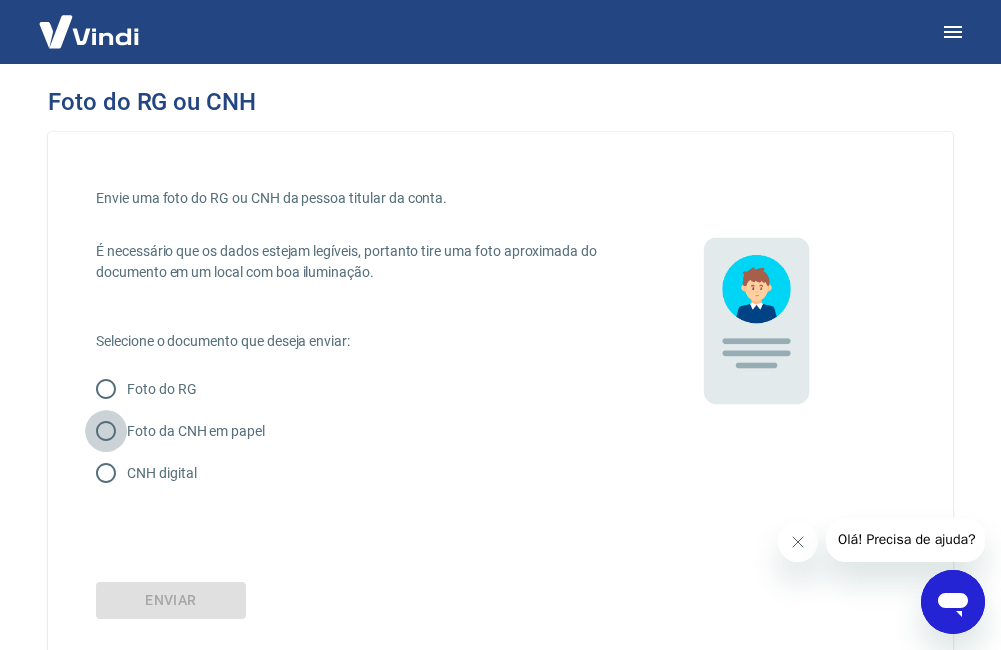 click on "Foto da CNH em papel" at bounding box center [106, 431] 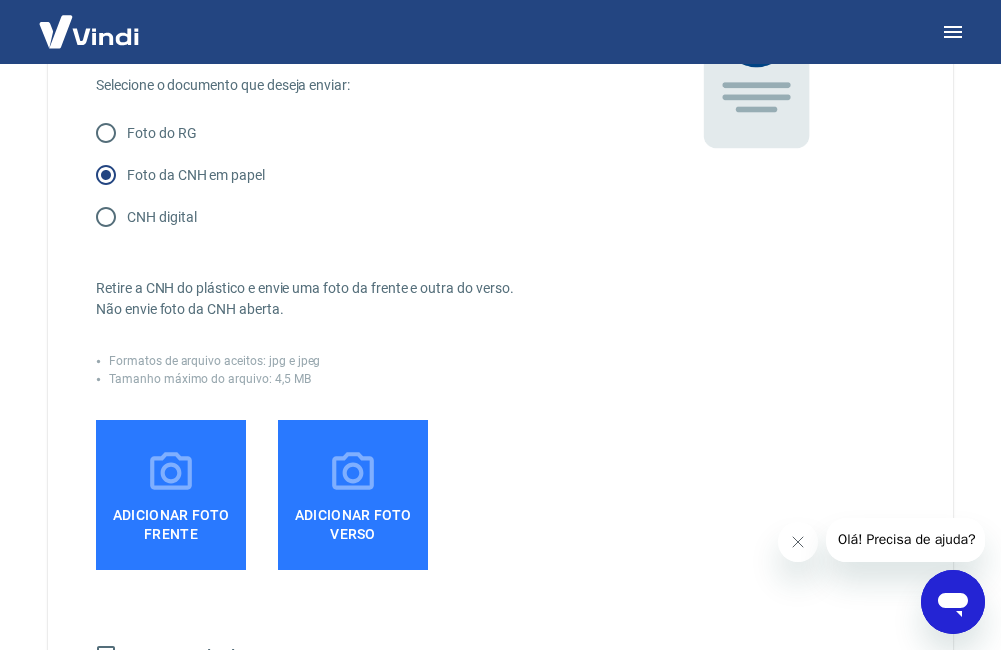 scroll, scrollTop: 300, scrollLeft: 0, axis: vertical 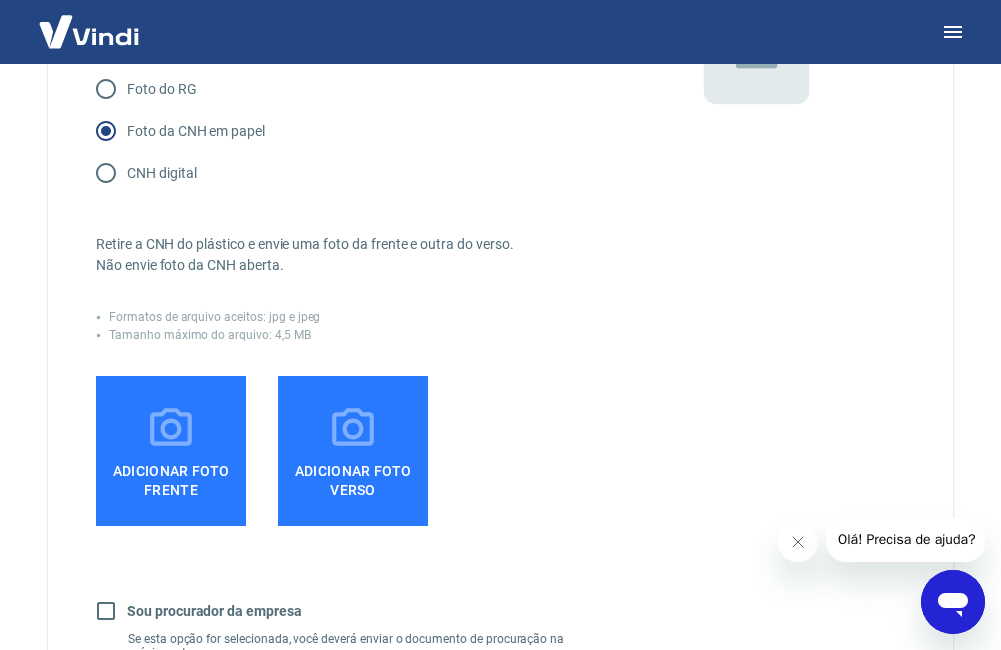 click on "Envie uma foto do RG ou CNH da pessoa titular da conta. É necessário que os dados estejam legíveis, portanto tire uma foto aproximada do documento em um local com boa iluminação. Selecione o documento que deseja enviar: Foto do RG Foto da CNH em papel CNH digital Retire a CNH do plástico e envie uma foto da frente e outra do verso.
Não envie foto da CNH aberta. Formatos de arquivo aceitos: jpg e jpeg Tamanho máximo do arquivo: 4,5 MB Adicionar foto frente Adicionar foto verso Sou procurador da empresa Se esta opção for selecionada, você deverá enviar o documento de procuração na próxima etapa." at bounding box center [500, 270] 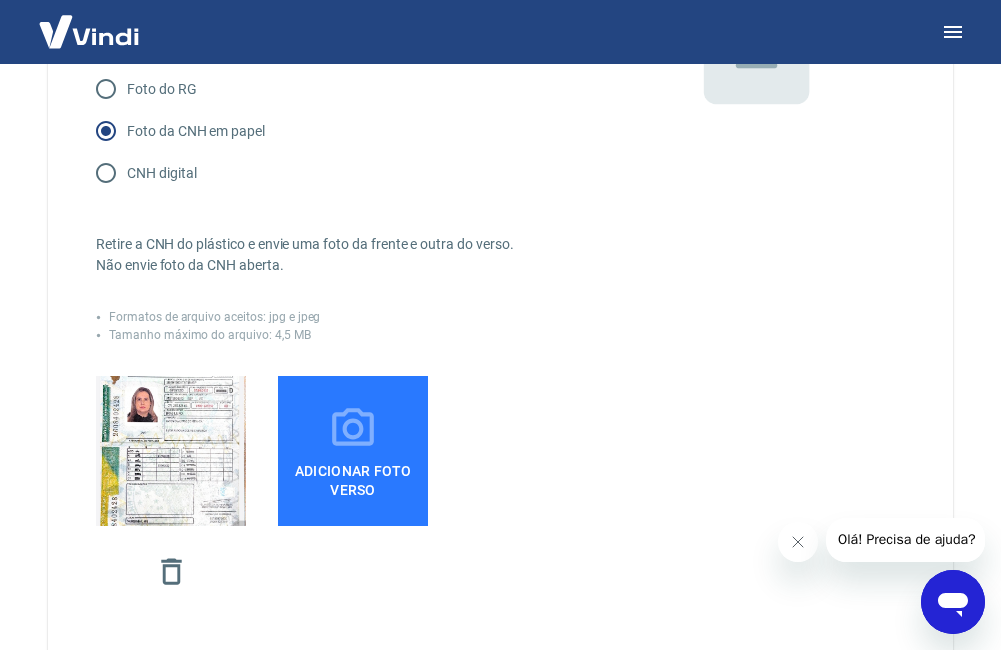 click 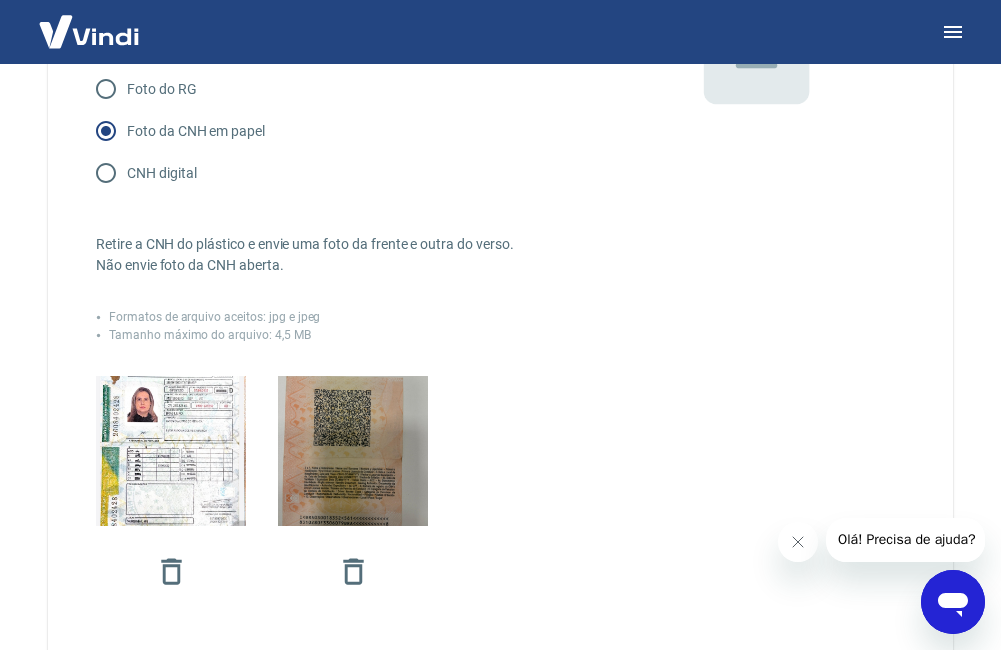 scroll, scrollTop: 600, scrollLeft: 0, axis: vertical 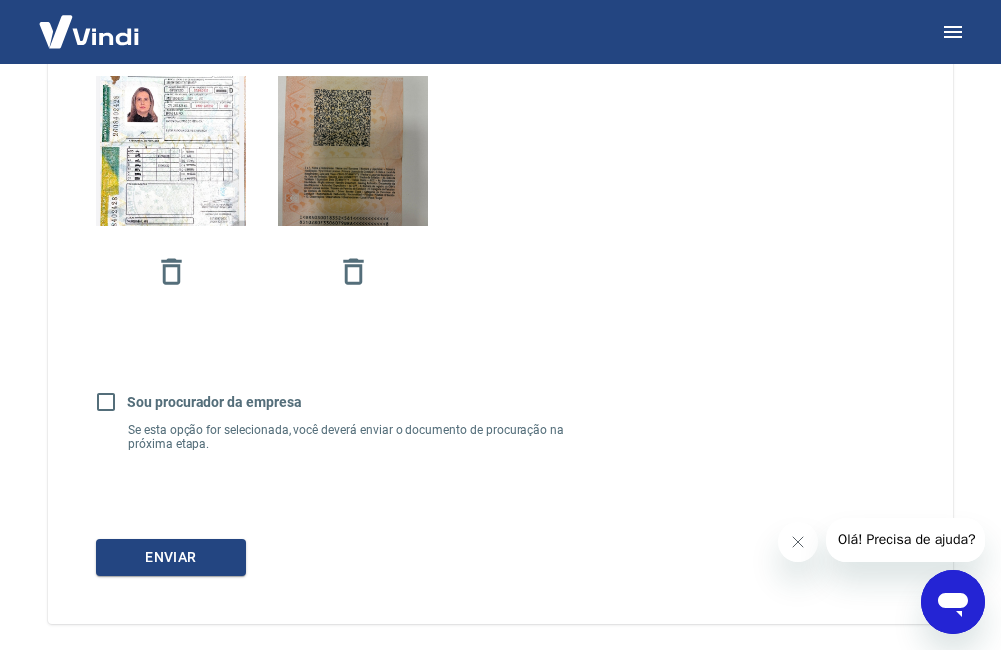 click on "Sou procurador da empresa" at bounding box center [106, 402] 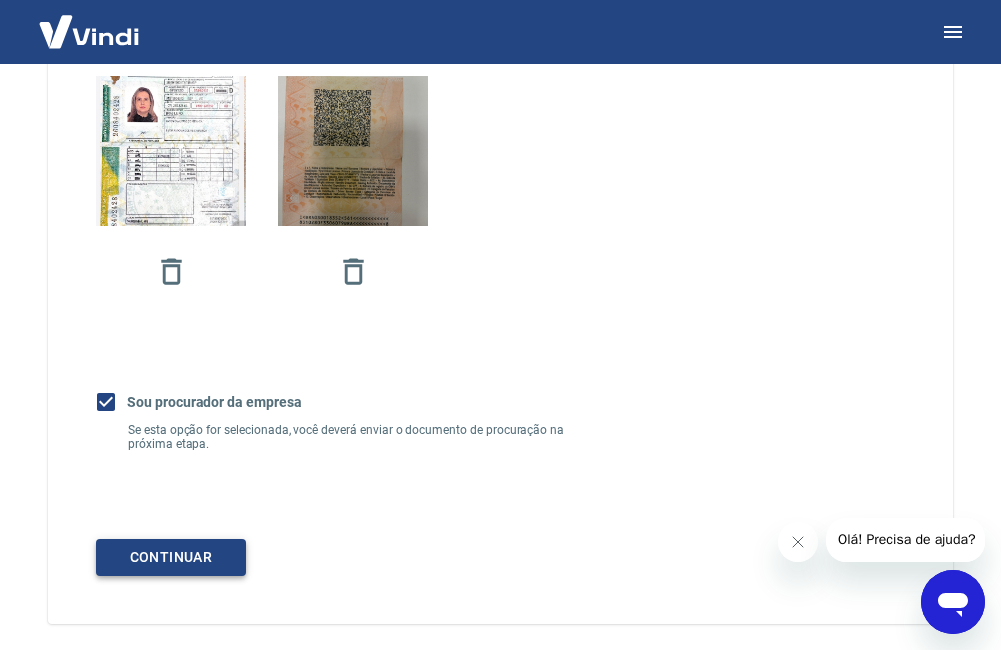 click on "Continuar" at bounding box center (171, 557) 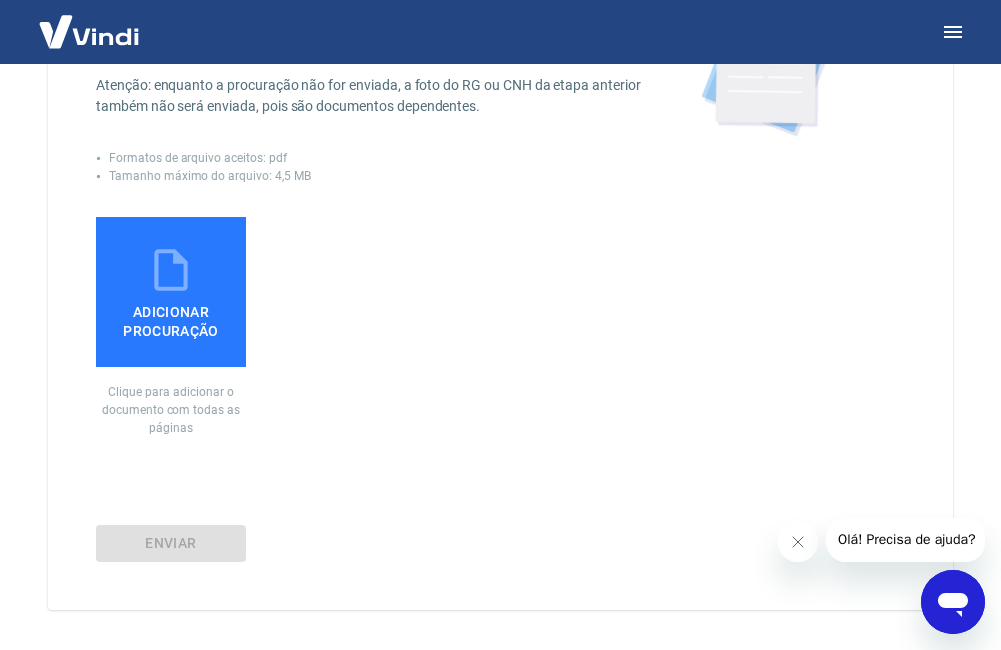 scroll, scrollTop: 300, scrollLeft: 0, axis: vertical 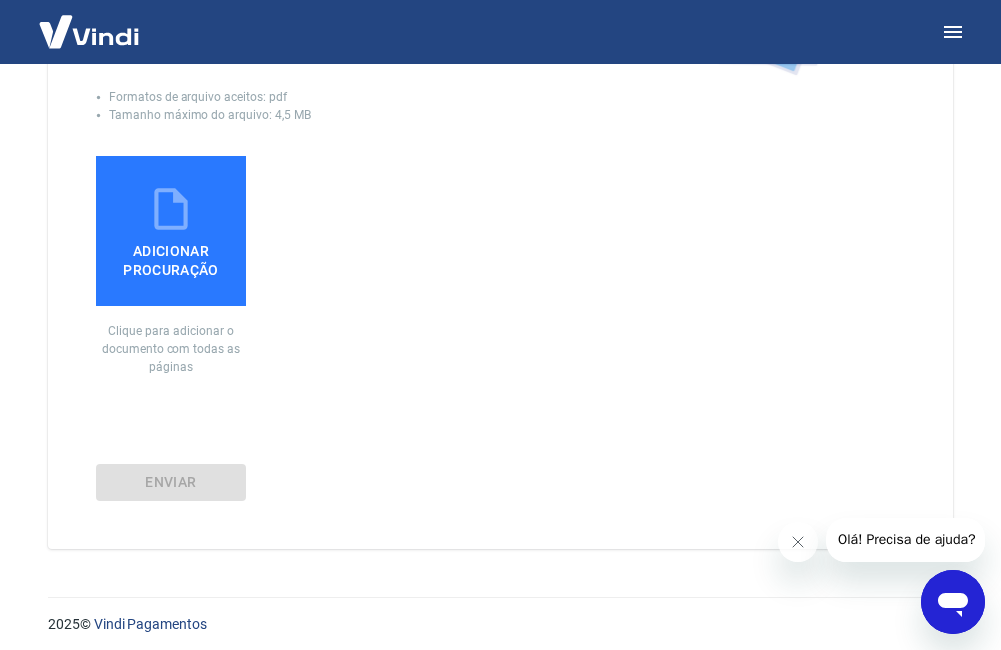 click on "Adicionar procuração" at bounding box center [171, 256] 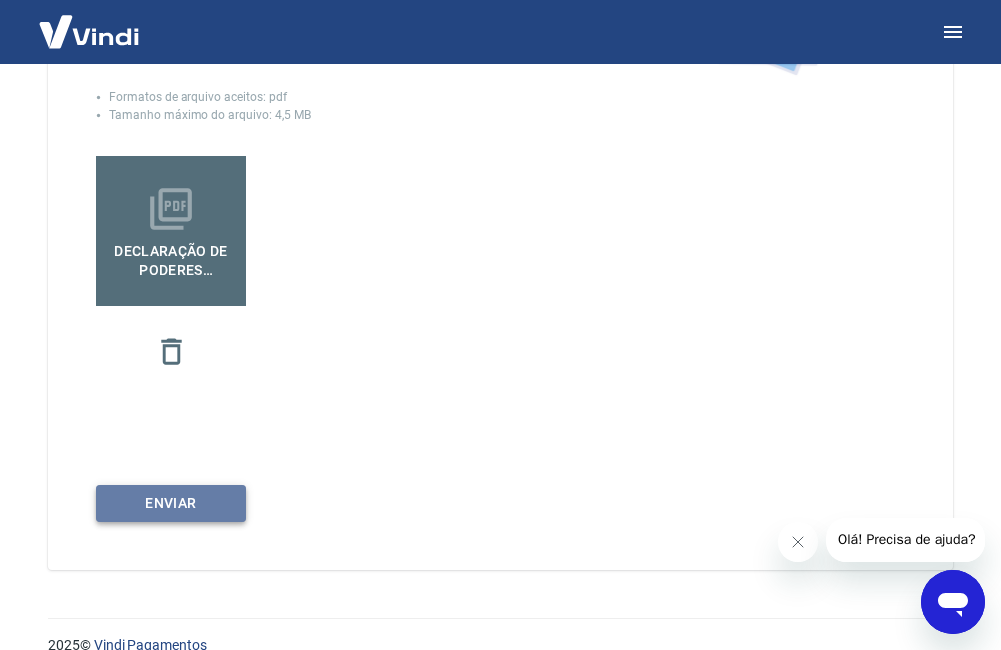 click on "Enviar" at bounding box center [171, 503] 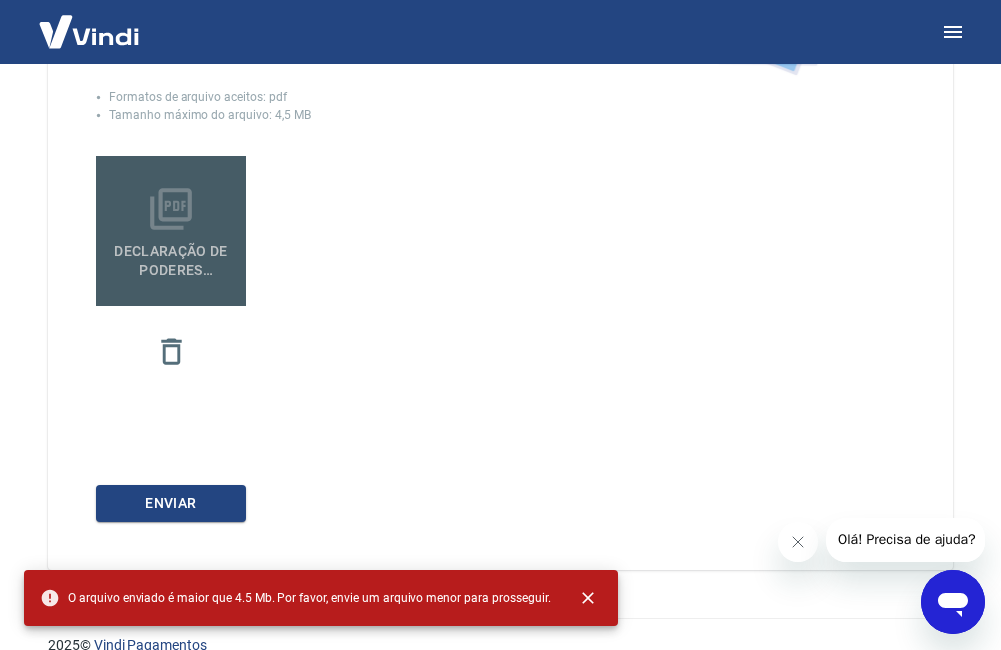 click 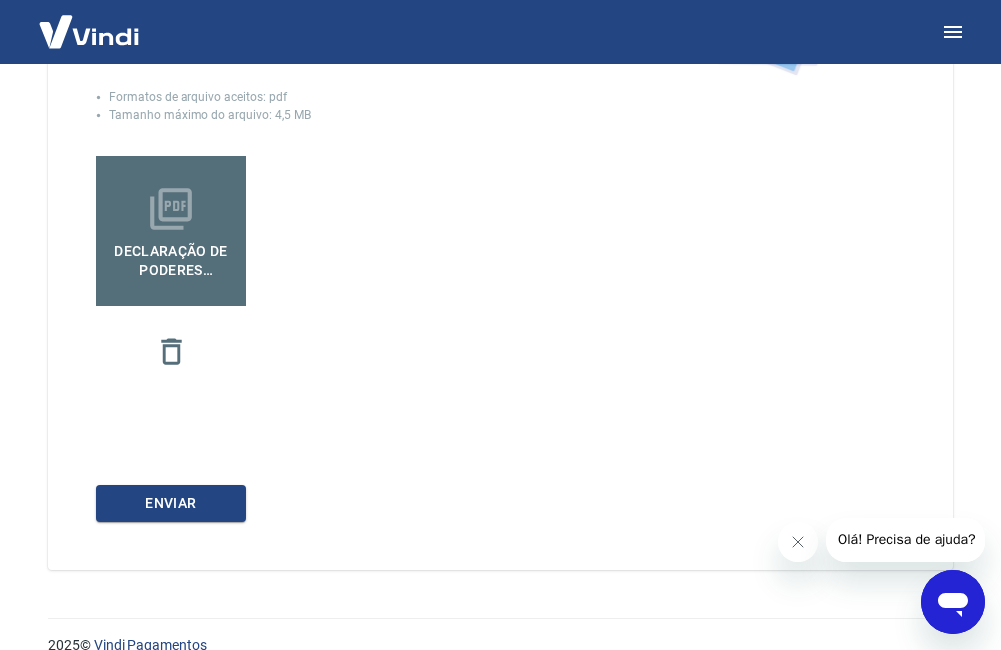 click 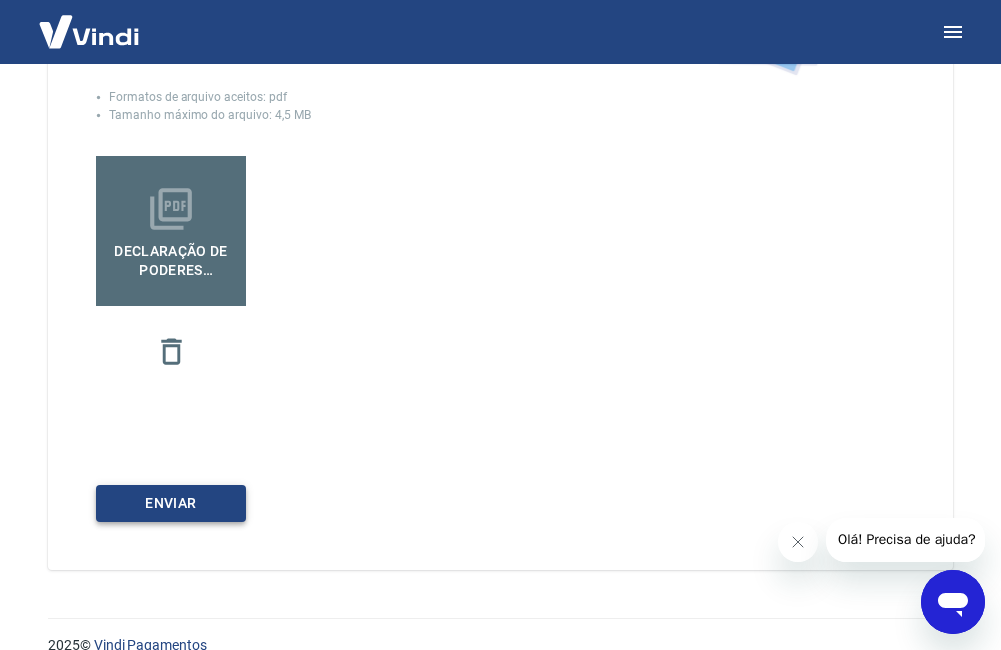 click on "Enviar" at bounding box center [171, 503] 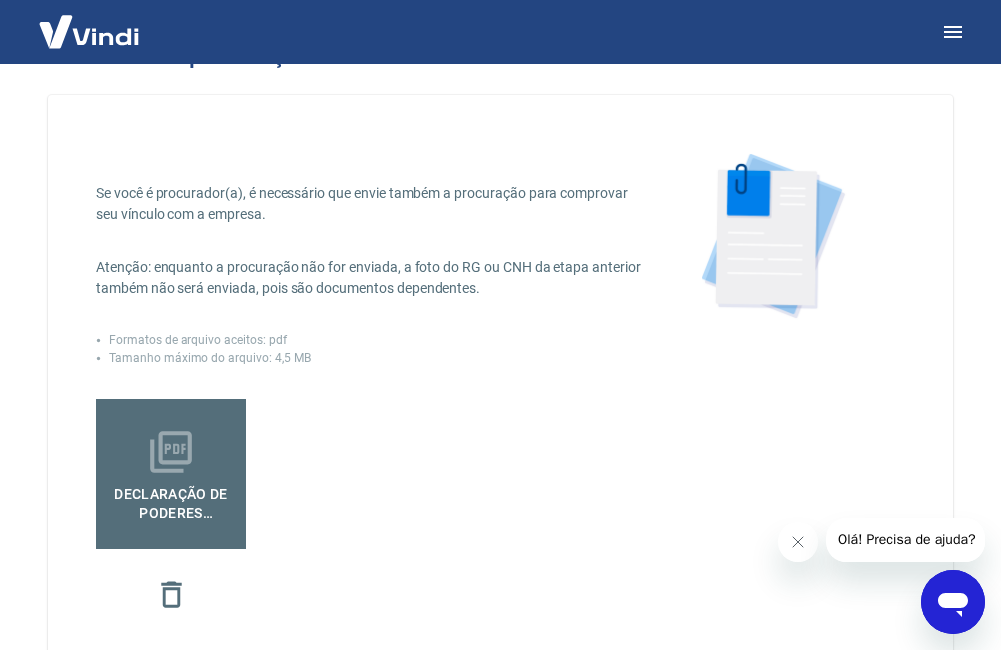 scroll, scrollTop: 100, scrollLeft: 0, axis: vertical 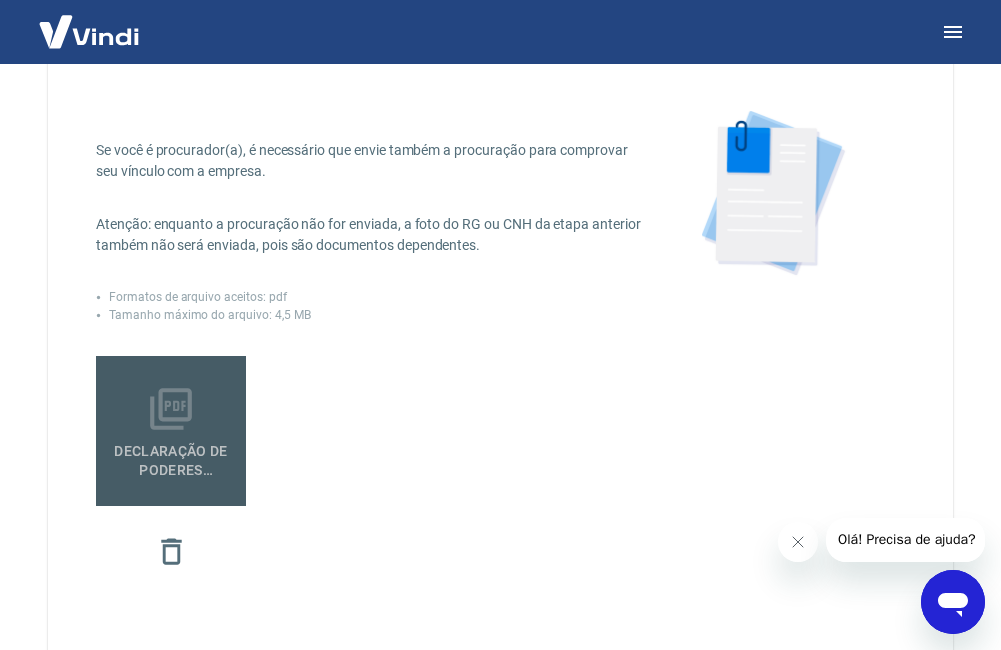 click 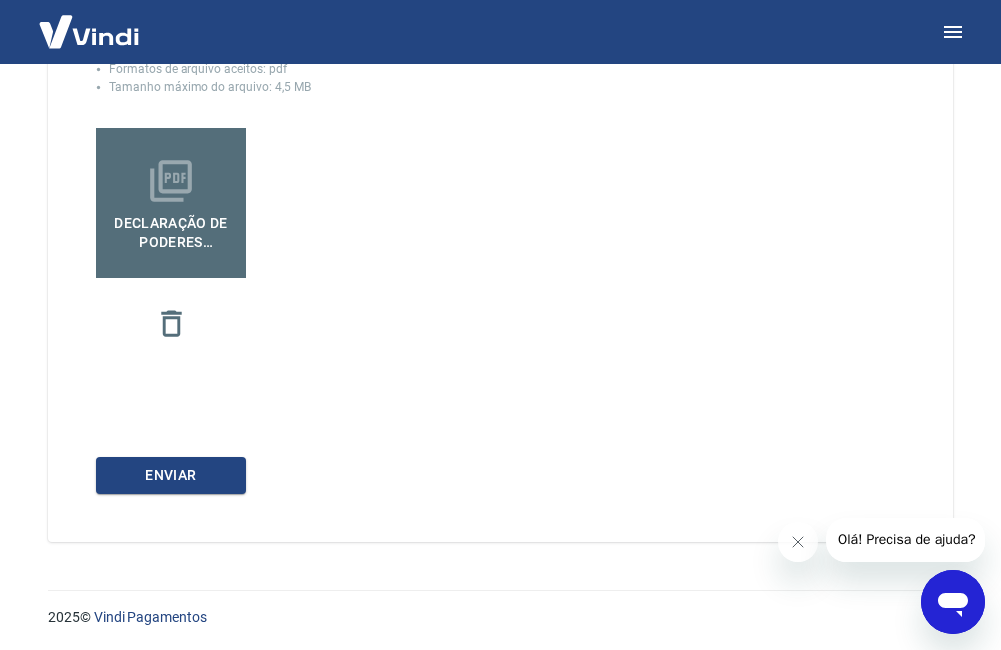 scroll, scrollTop: 330, scrollLeft: 0, axis: vertical 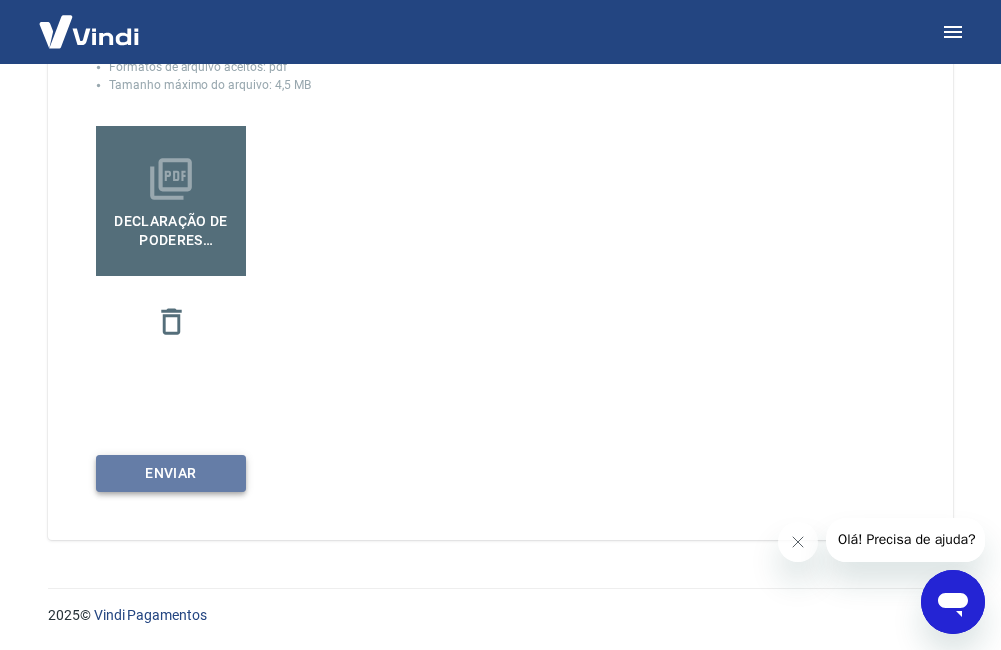 click on "Enviar" at bounding box center [171, 473] 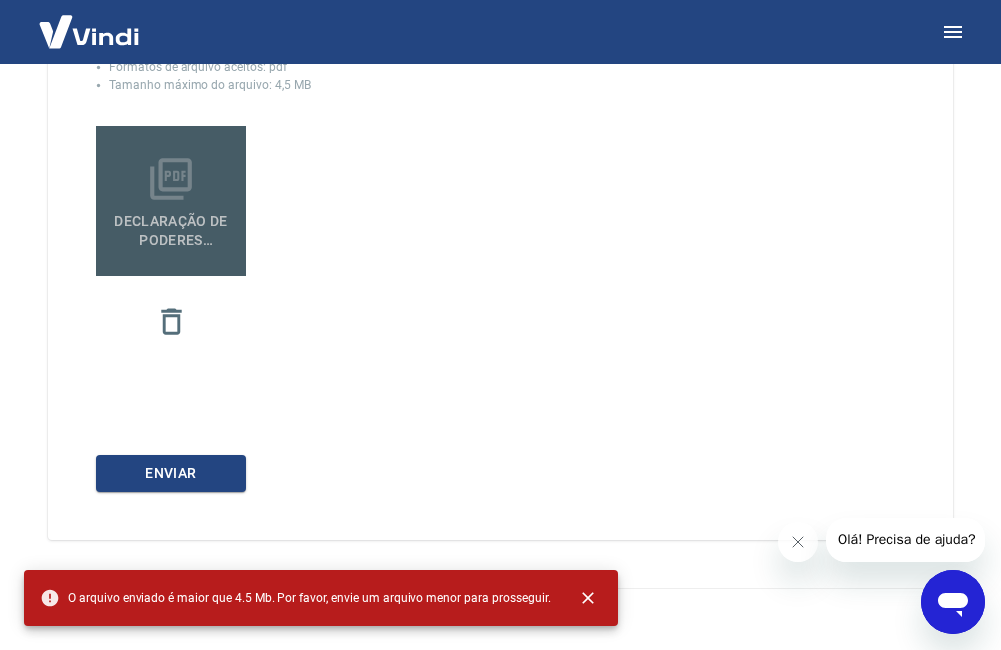 click 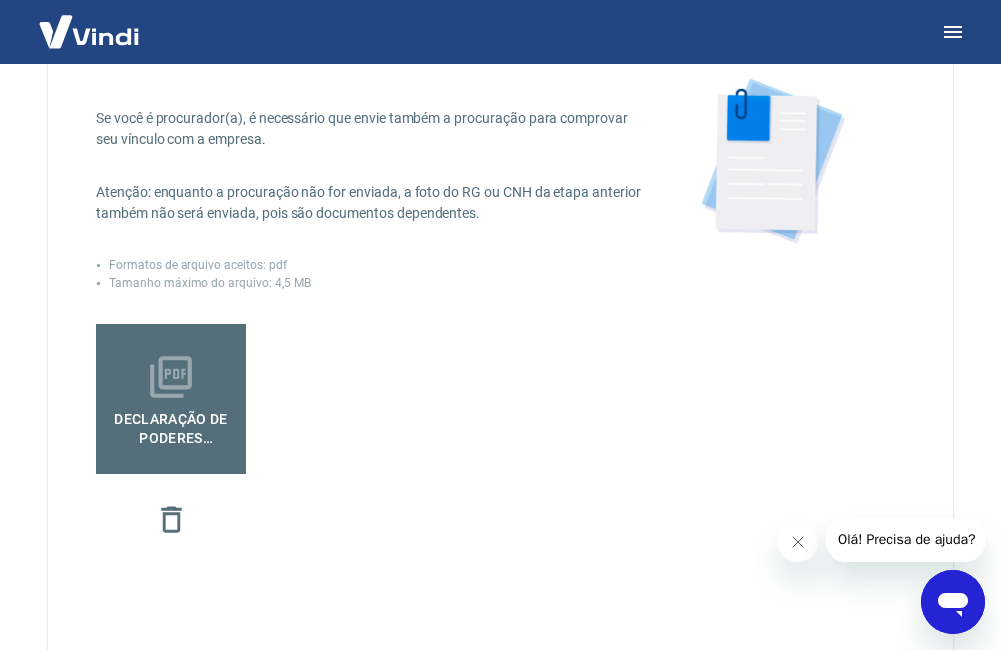 scroll, scrollTop: 130, scrollLeft: 0, axis: vertical 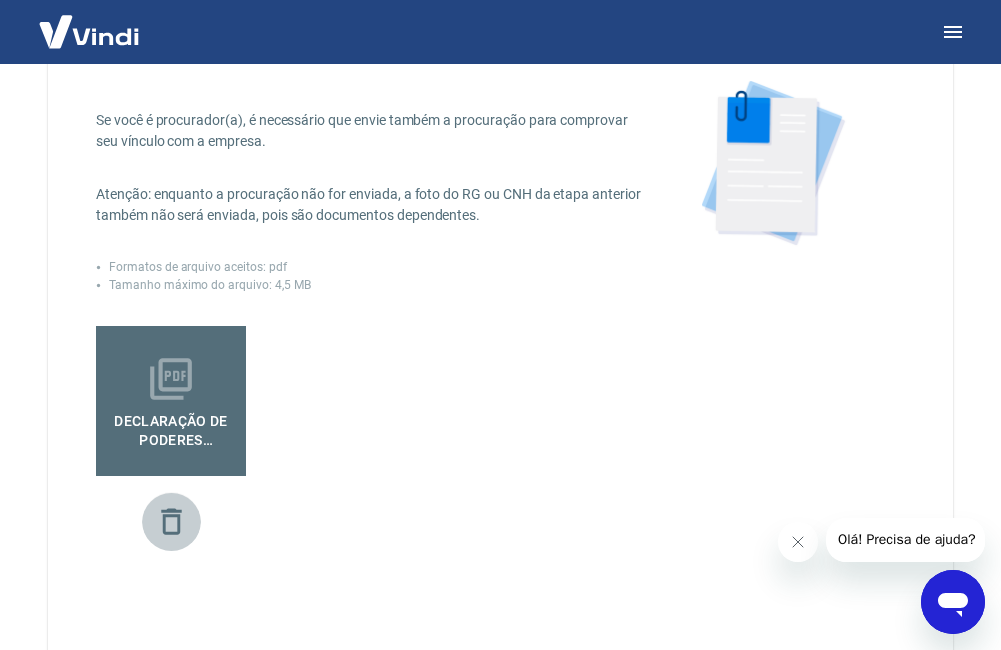 click 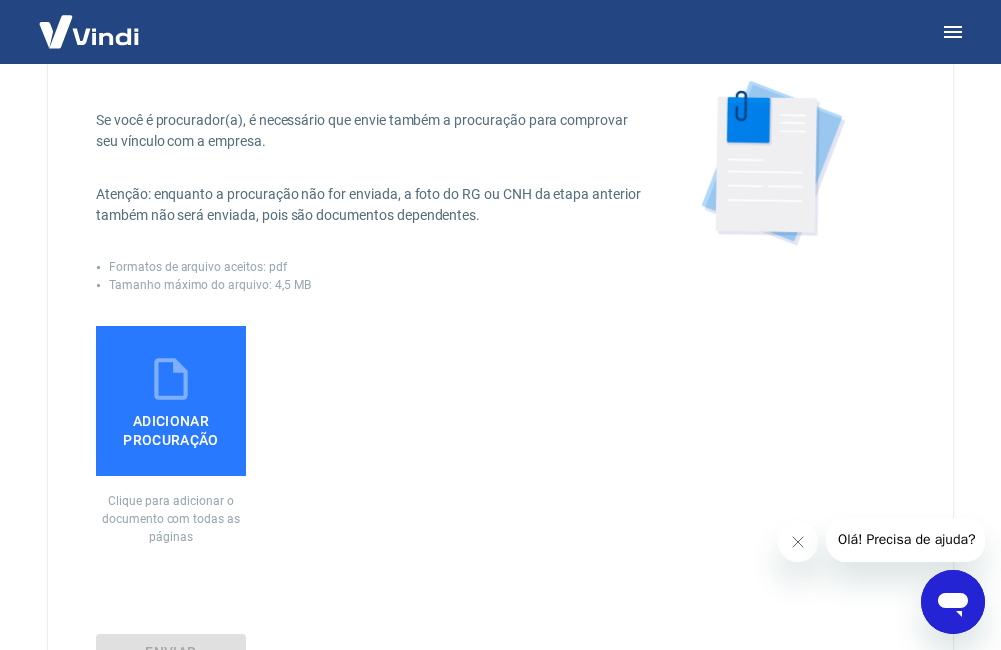 click 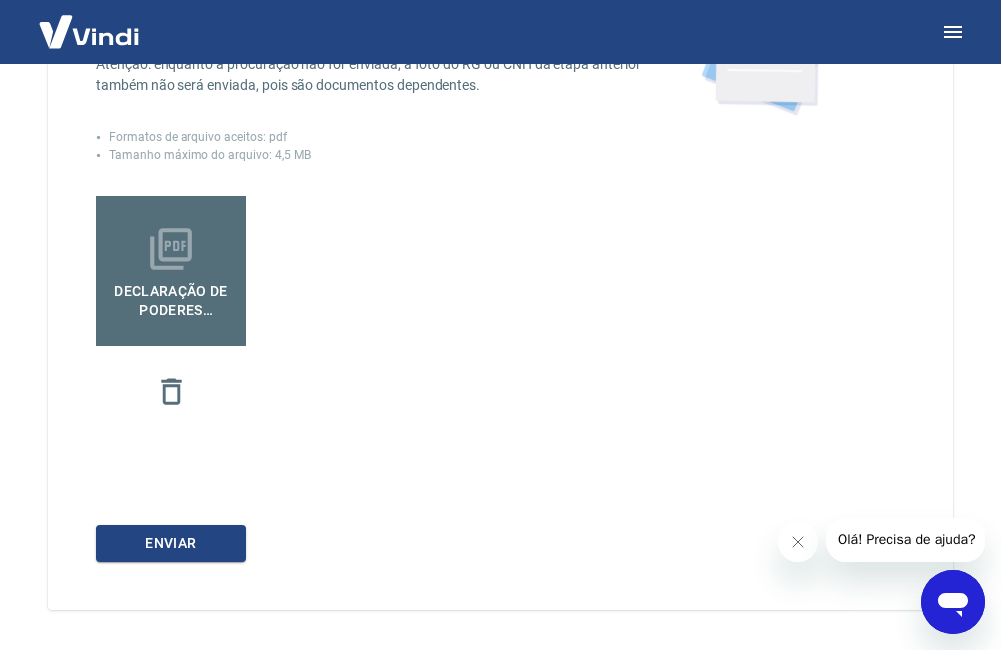 scroll, scrollTop: 330, scrollLeft: 0, axis: vertical 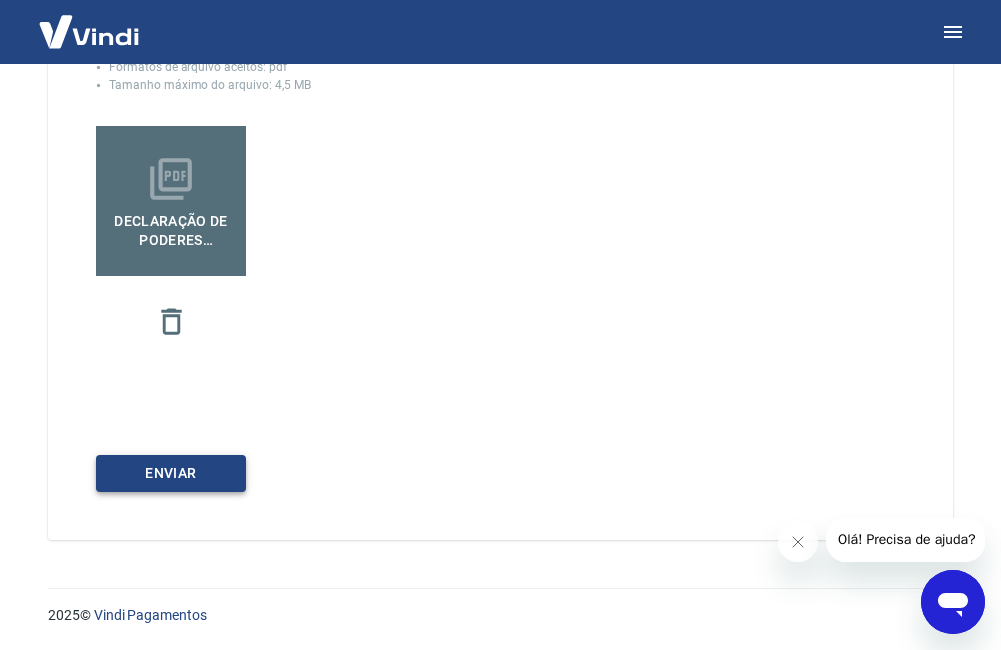 click on "Enviar" at bounding box center [171, 473] 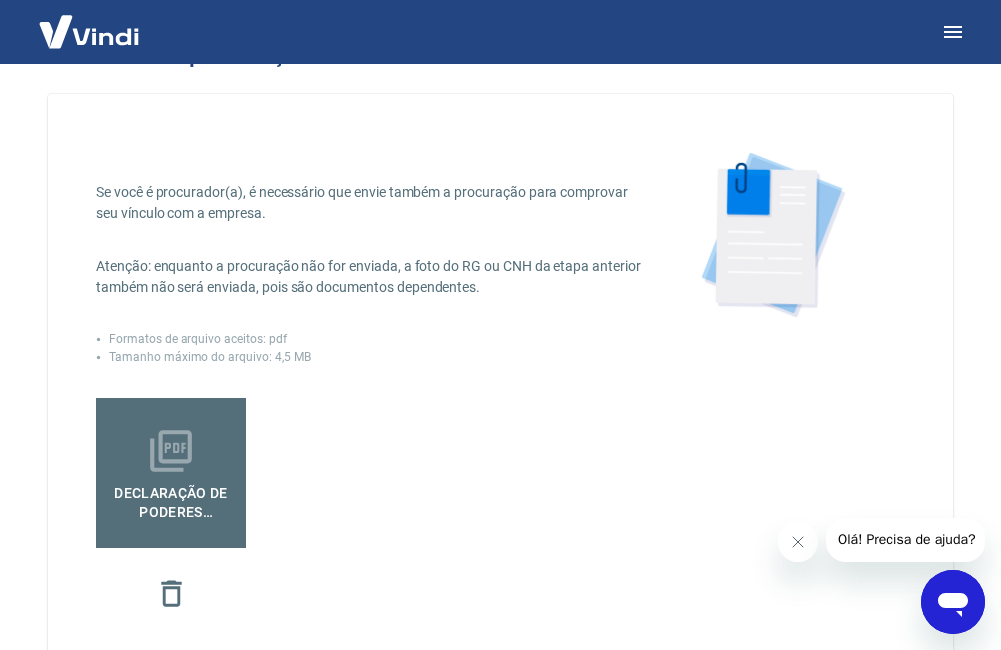 scroll, scrollTop: 100, scrollLeft: 0, axis: vertical 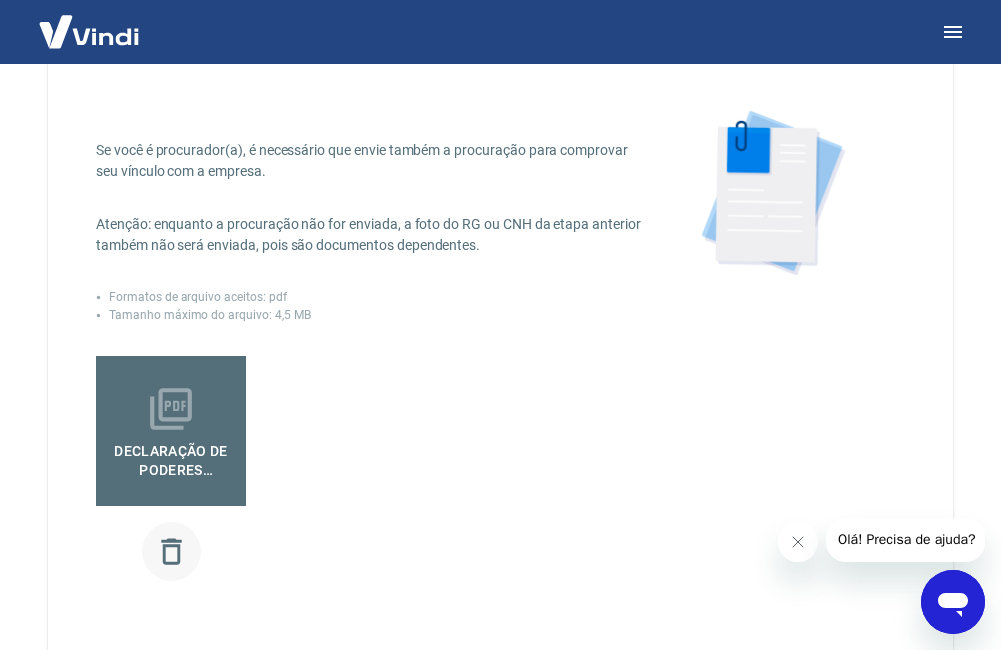 click 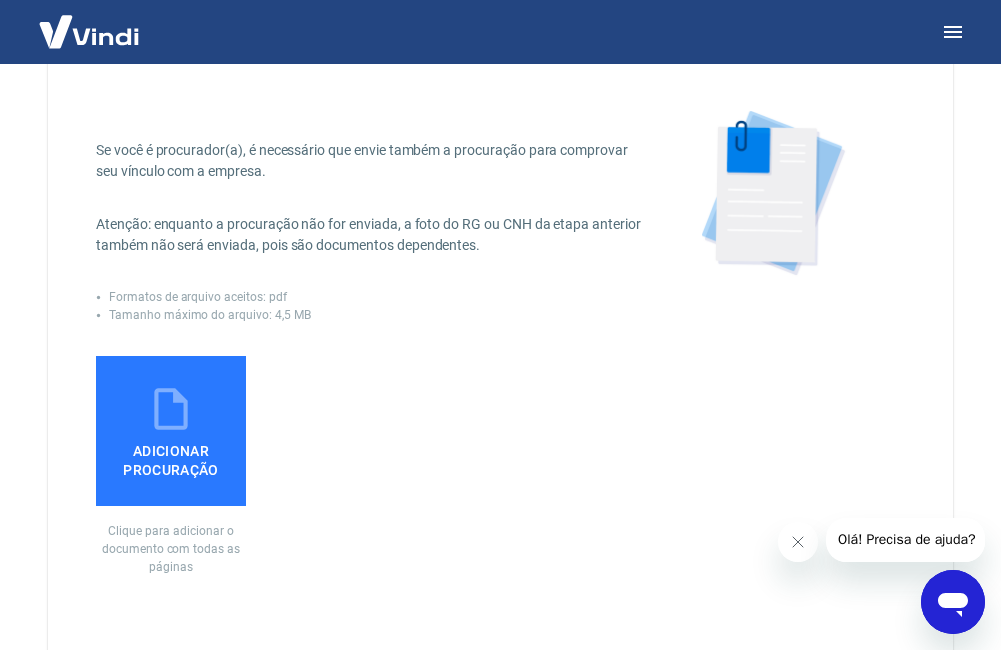 click on "Adicionar procuração" at bounding box center (171, 456) 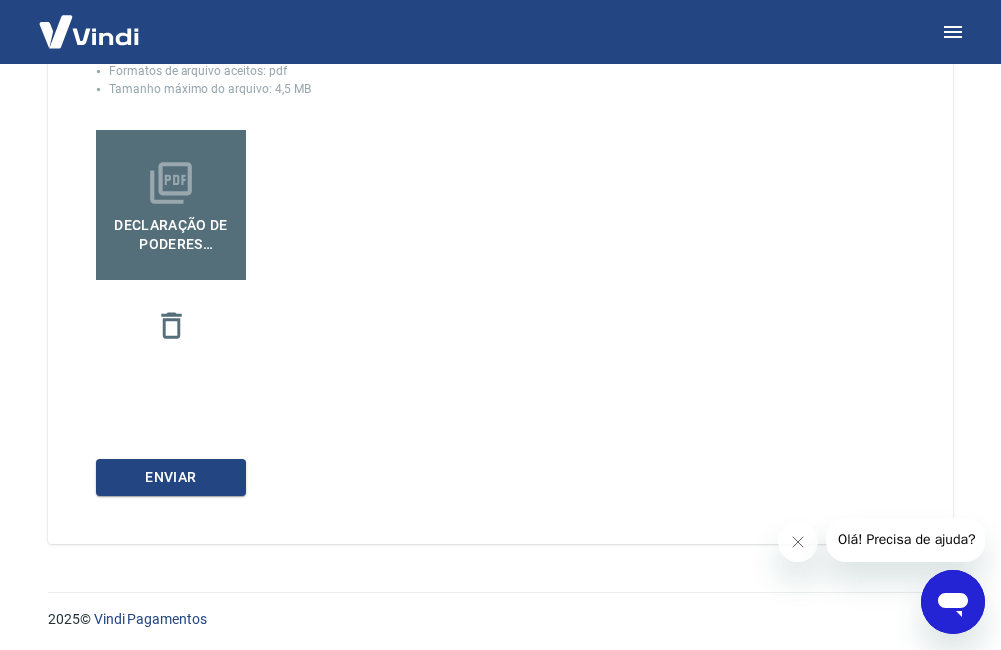 scroll, scrollTop: 330, scrollLeft: 0, axis: vertical 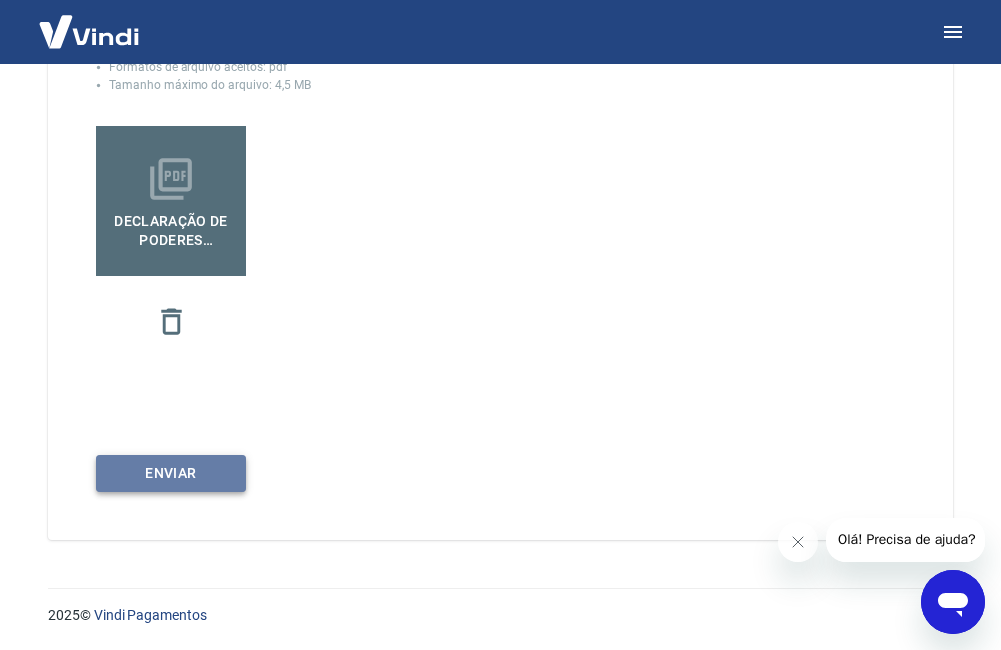 click on "Enviar" at bounding box center (171, 473) 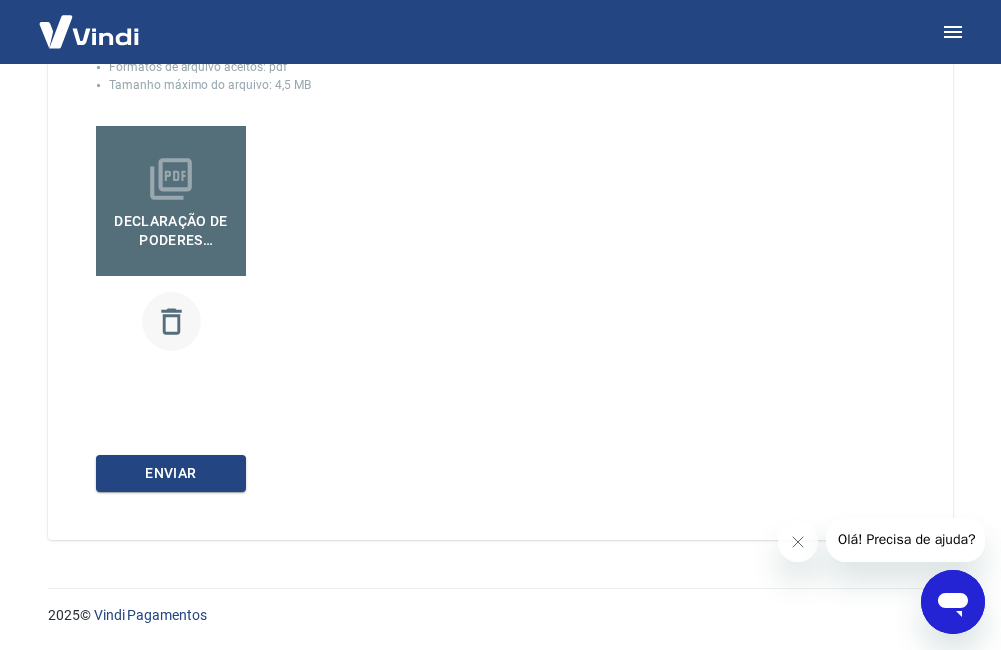 click 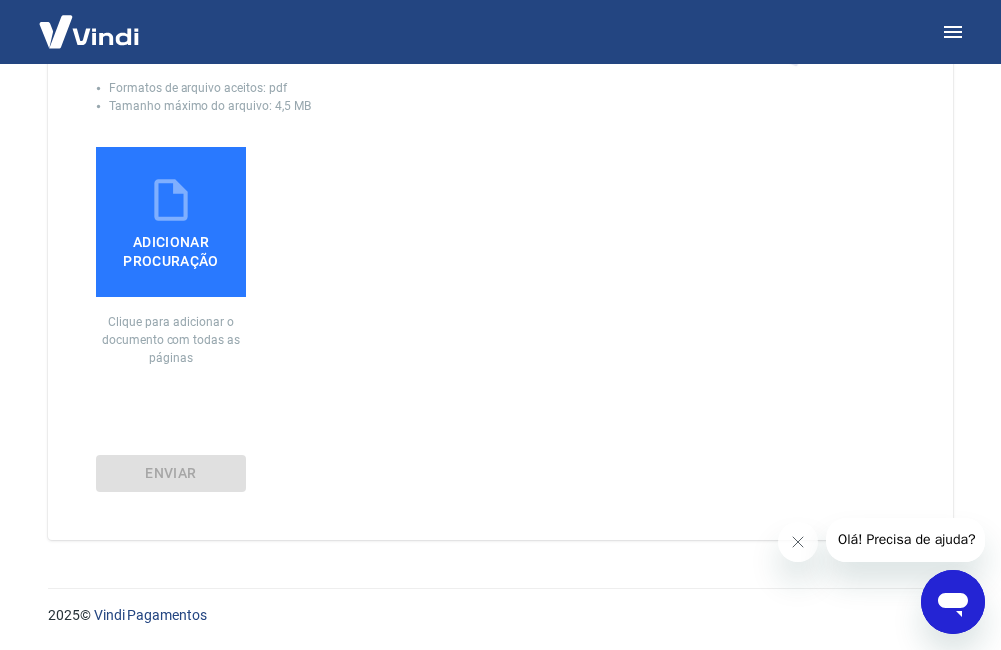 scroll, scrollTop: 309, scrollLeft: 0, axis: vertical 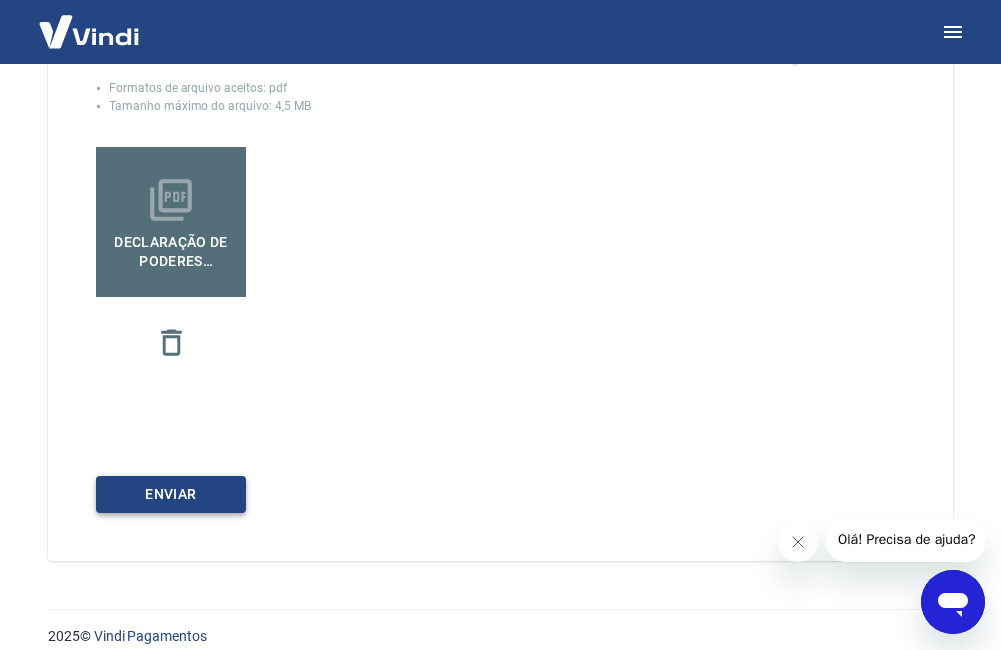 click on "Enviar" at bounding box center (171, 494) 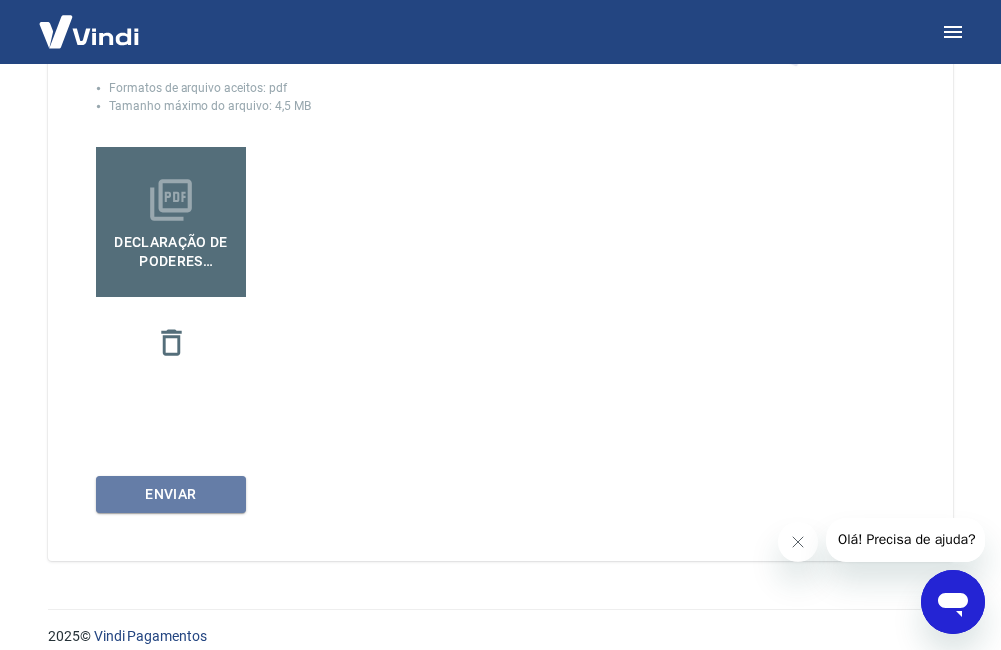 click on "Enviar" at bounding box center (171, 494) 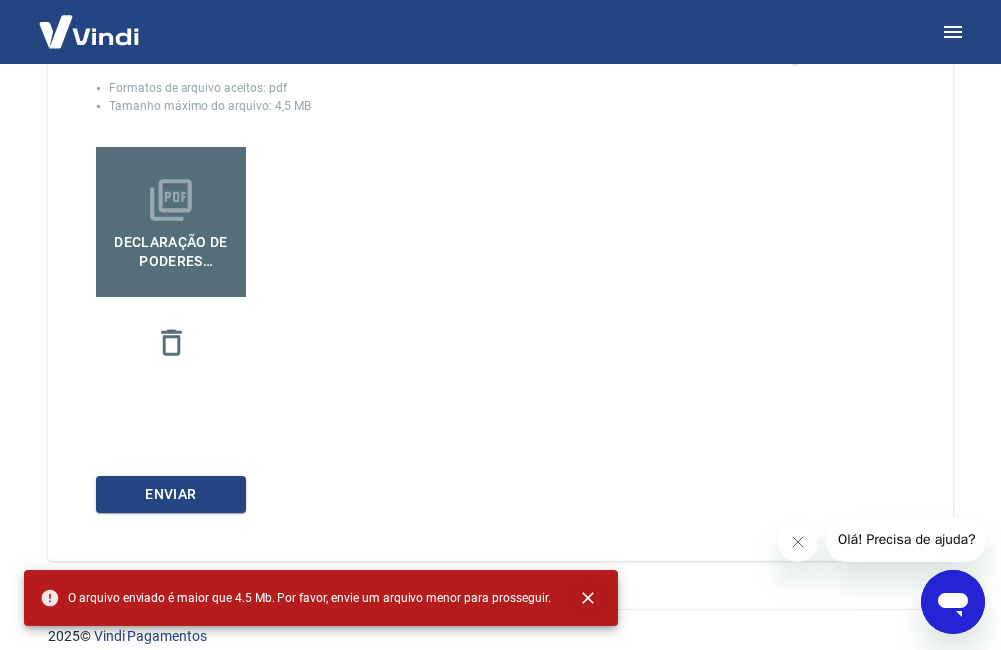 click 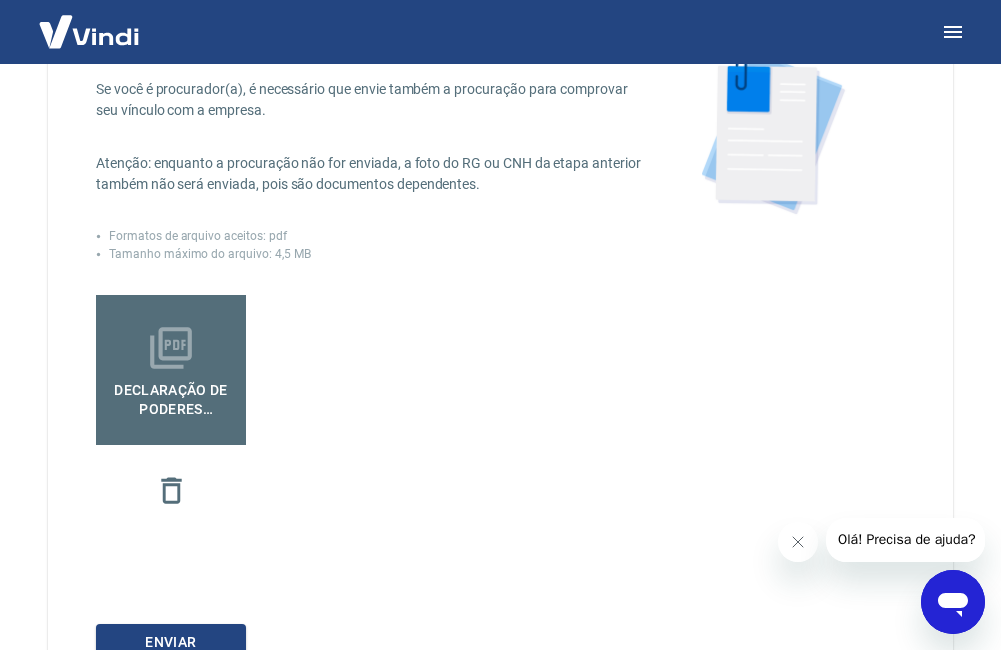 scroll, scrollTop: 0, scrollLeft: 0, axis: both 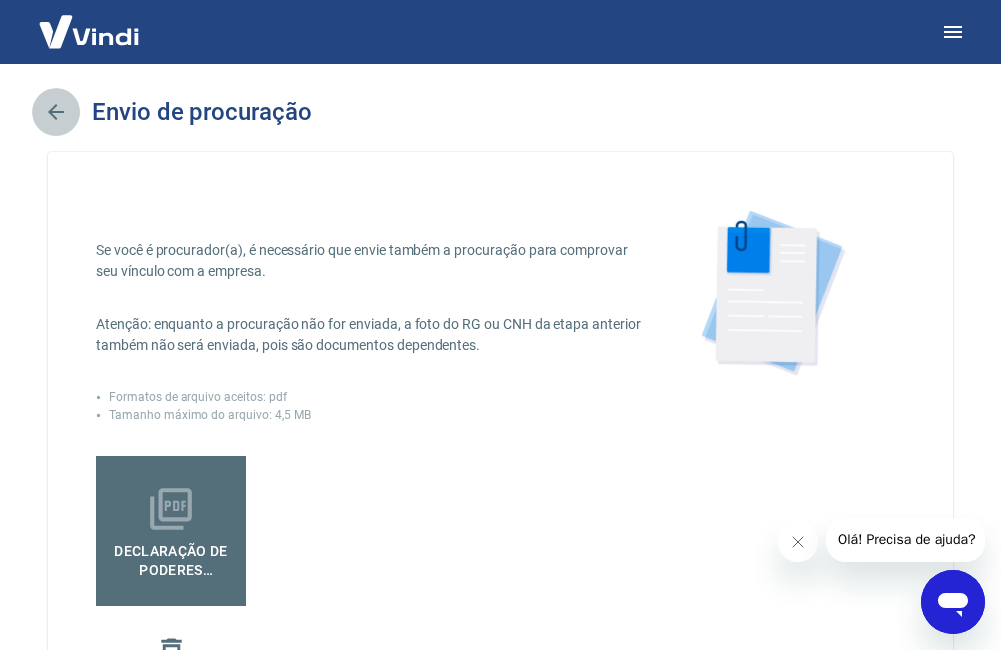 click 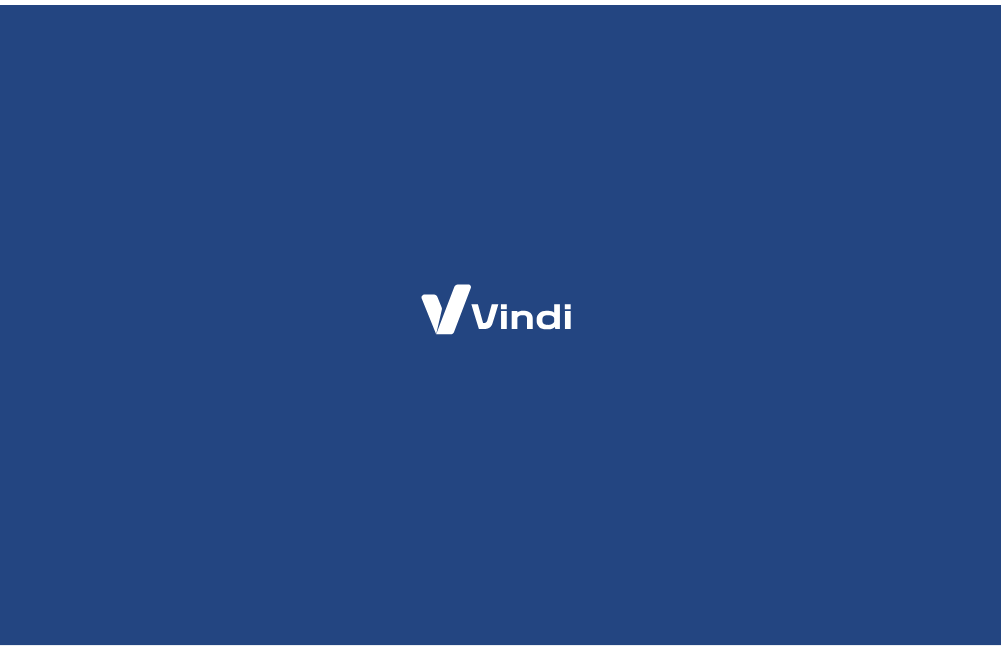 scroll, scrollTop: 0, scrollLeft: 0, axis: both 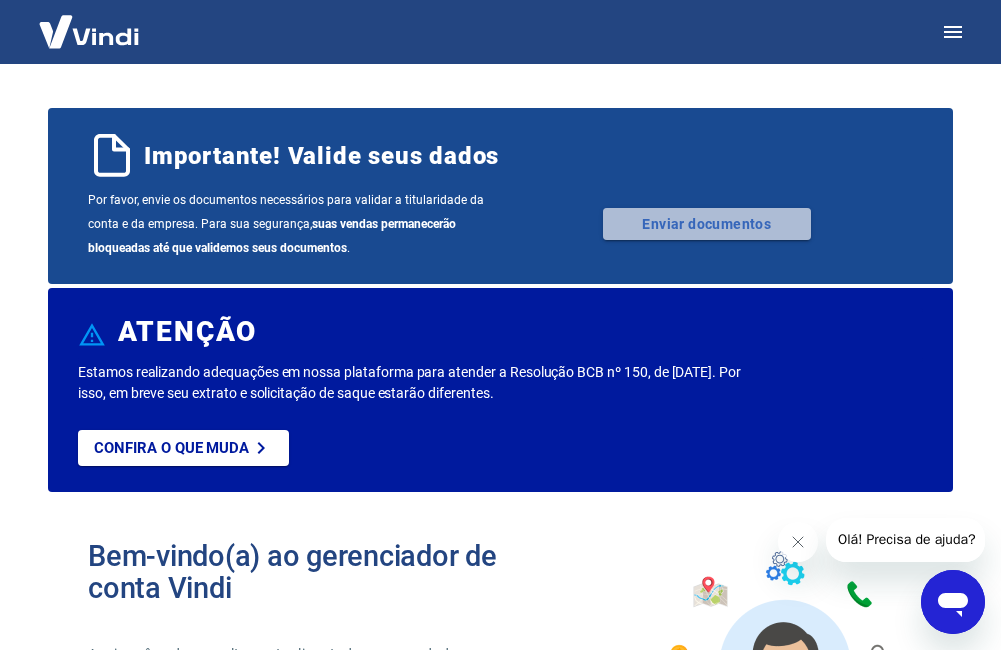 click on "Enviar documentos" at bounding box center [707, 224] 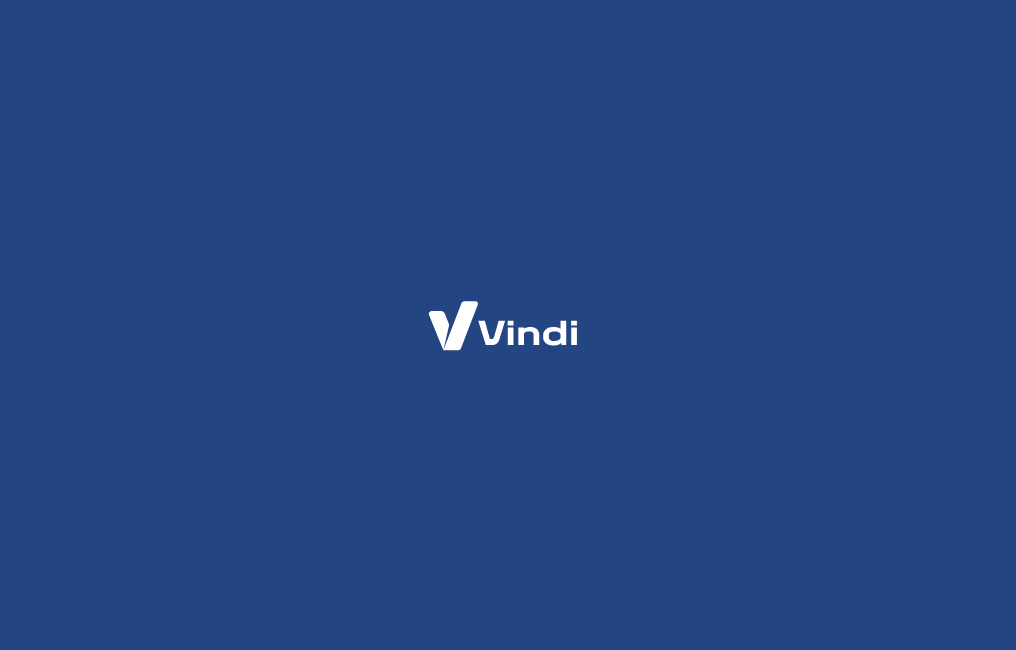 scroll, scrollTop: 0, scrollLeft: 0, axis: both 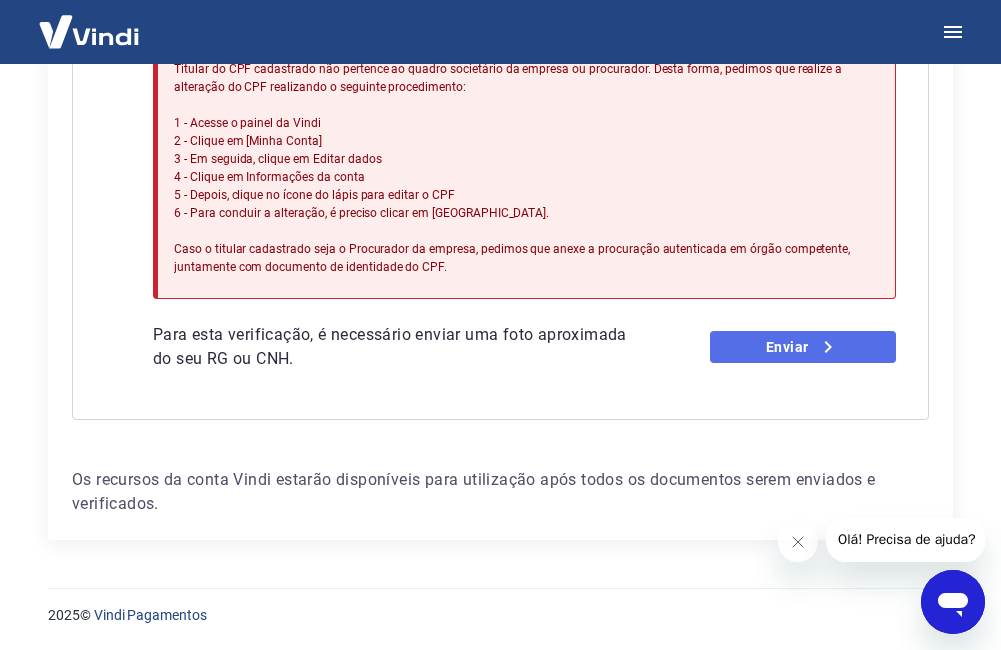 click on "Enviar" at bounding box center [803, 347] 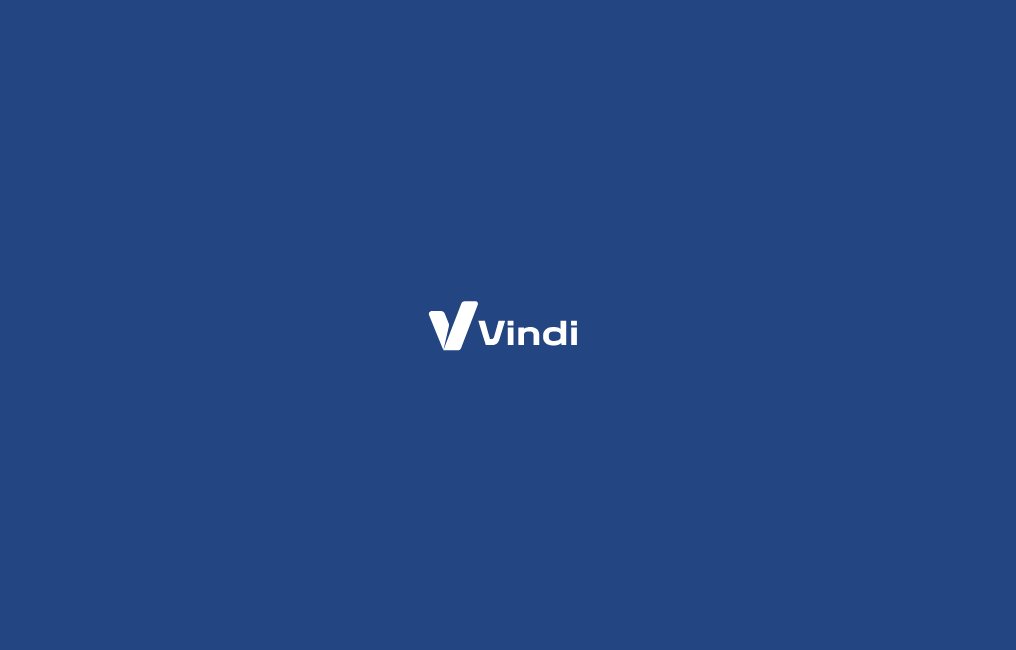 scroll, scrollTop: 0, scrollLeft: 0, axis: both 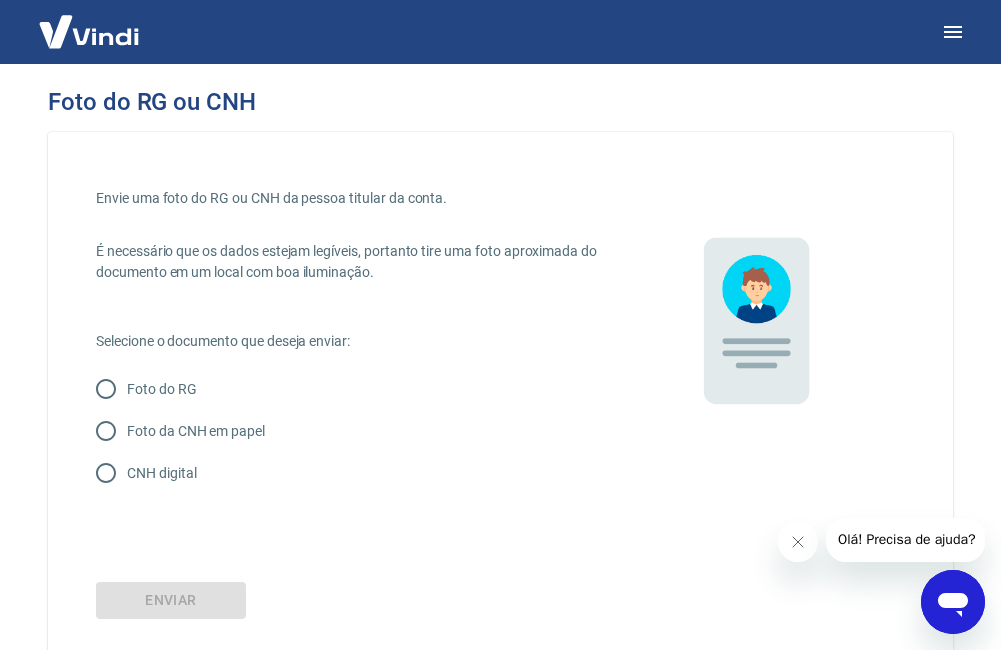 click on "Foto da CNH em papel" at bounding box center [196, 431] 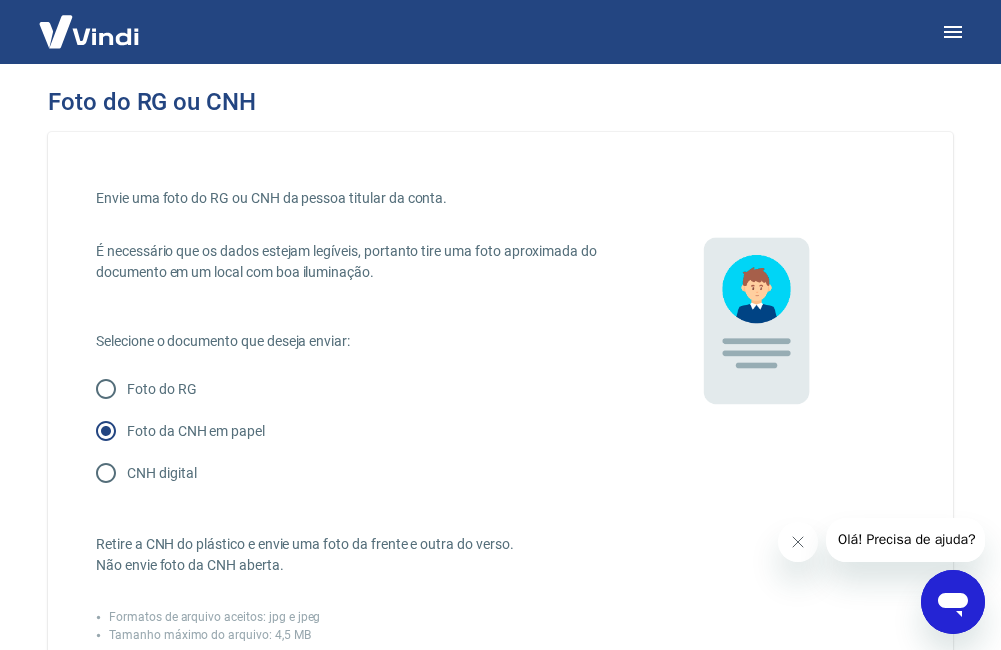scroll, scrollTop: 300, scrollLeft: 0, axis: vertical 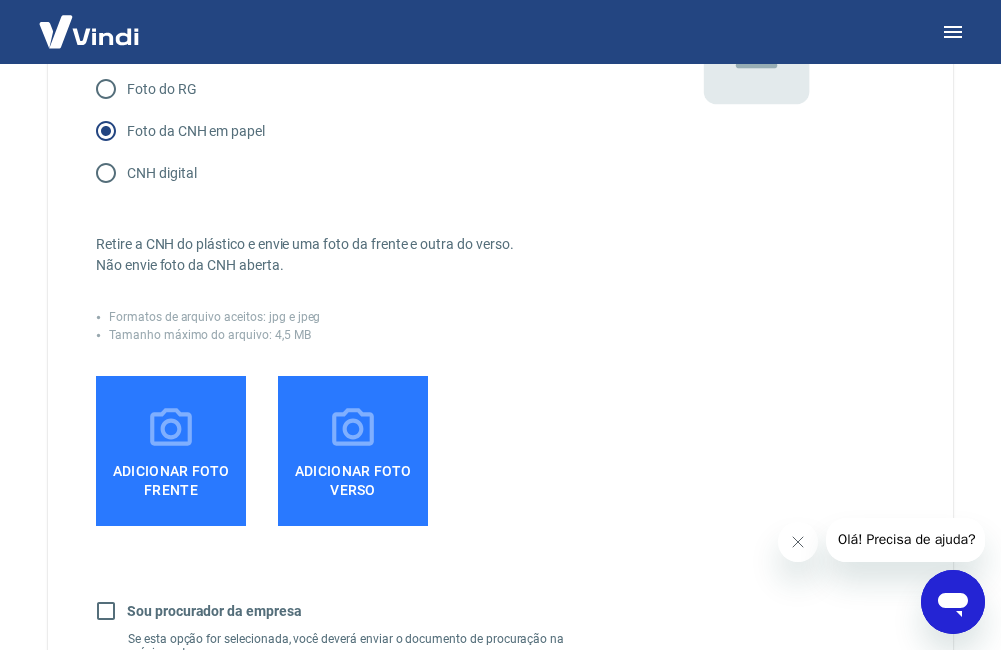 click 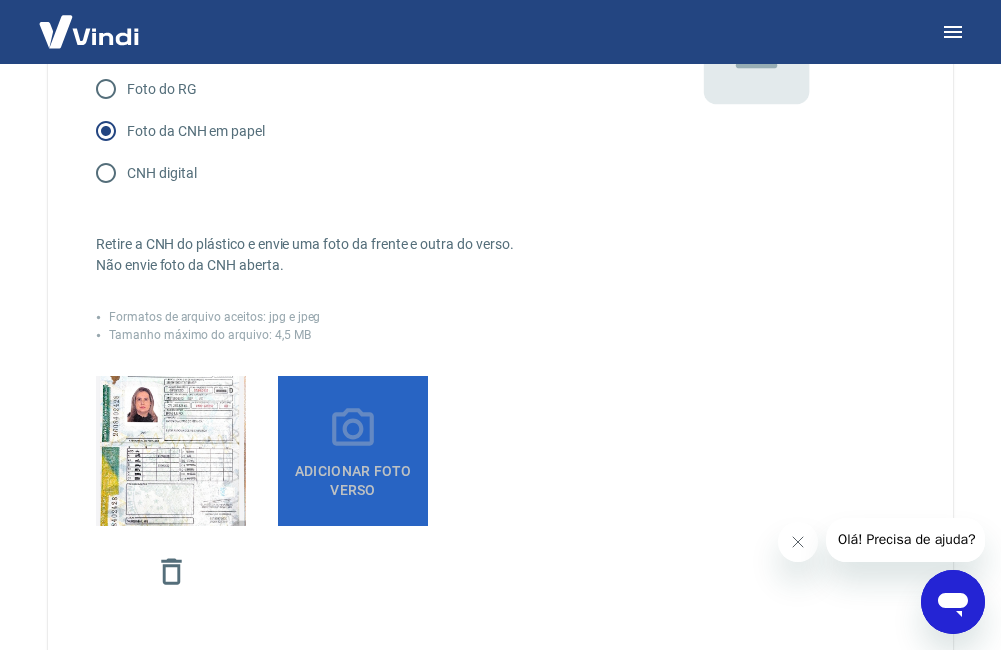 click on "Adicionar foto verso" at bounding box center [353, 451] 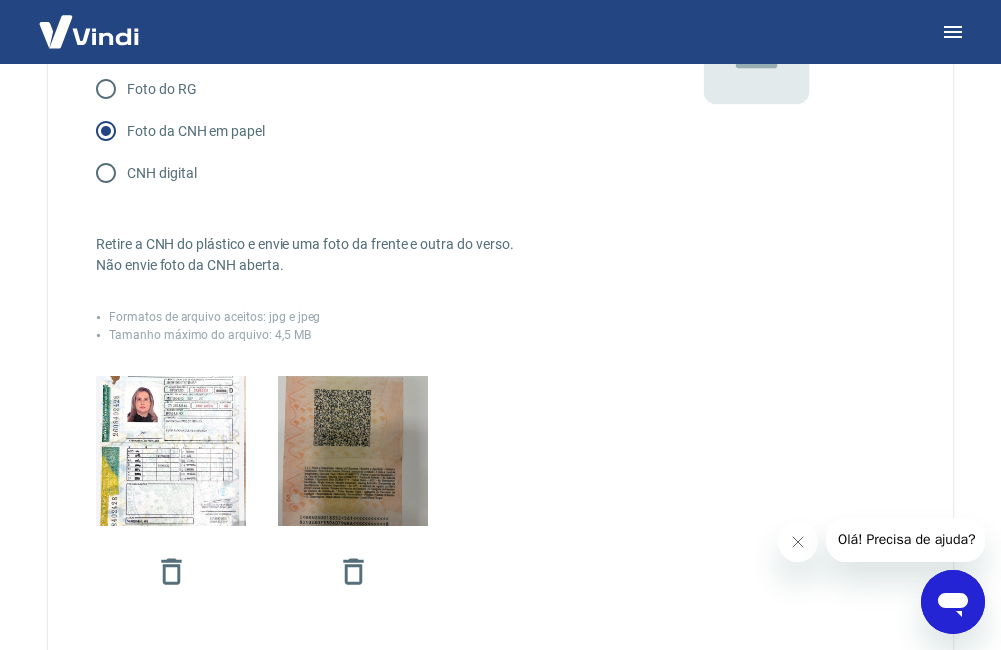 scroll, scrollTop: 684, scrollLeft: 0, axis: vertical 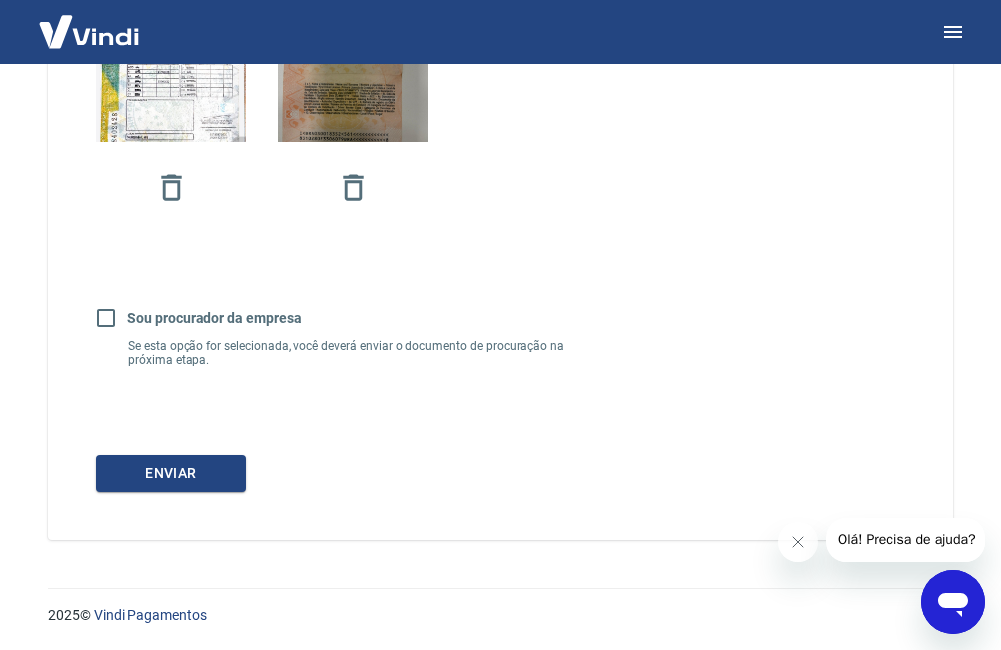 click on "Sou procurador da empresa" at bounding box center [106, 318] 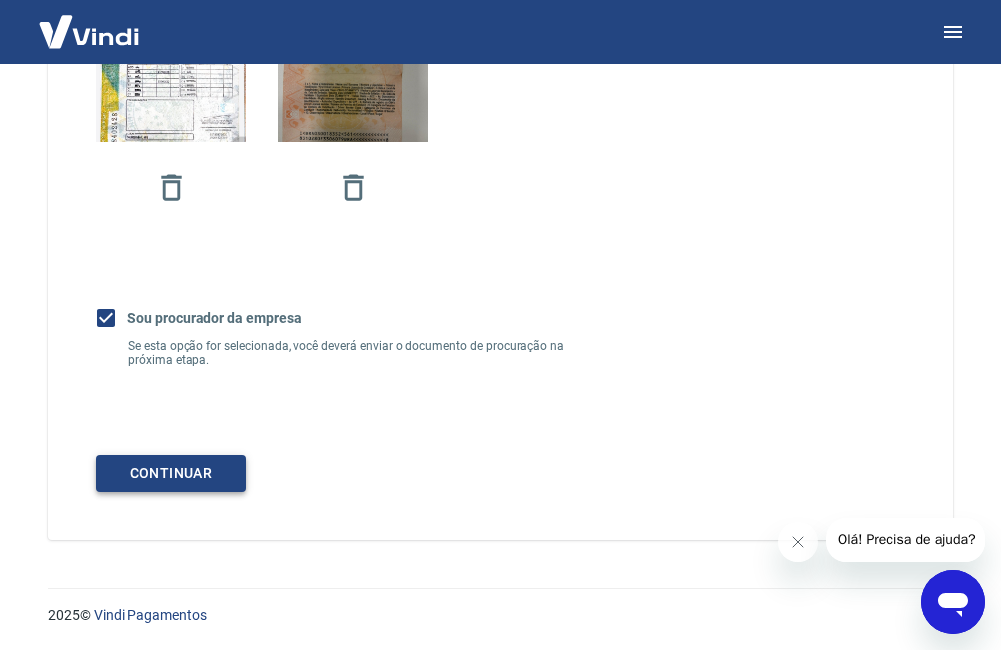 click on "Continuar" at bounding box center [171, 473] 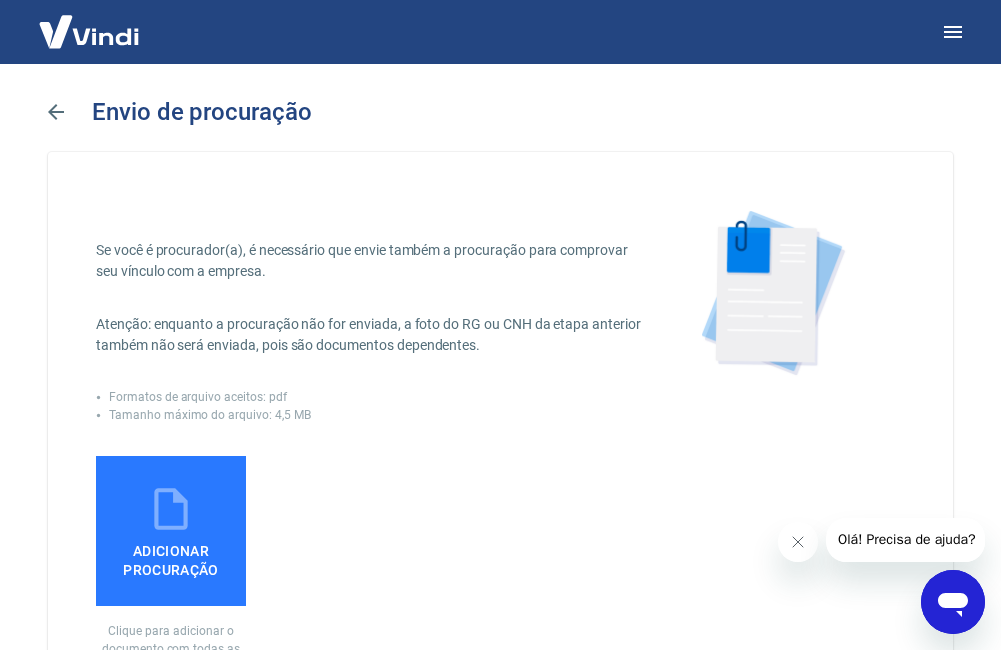 click 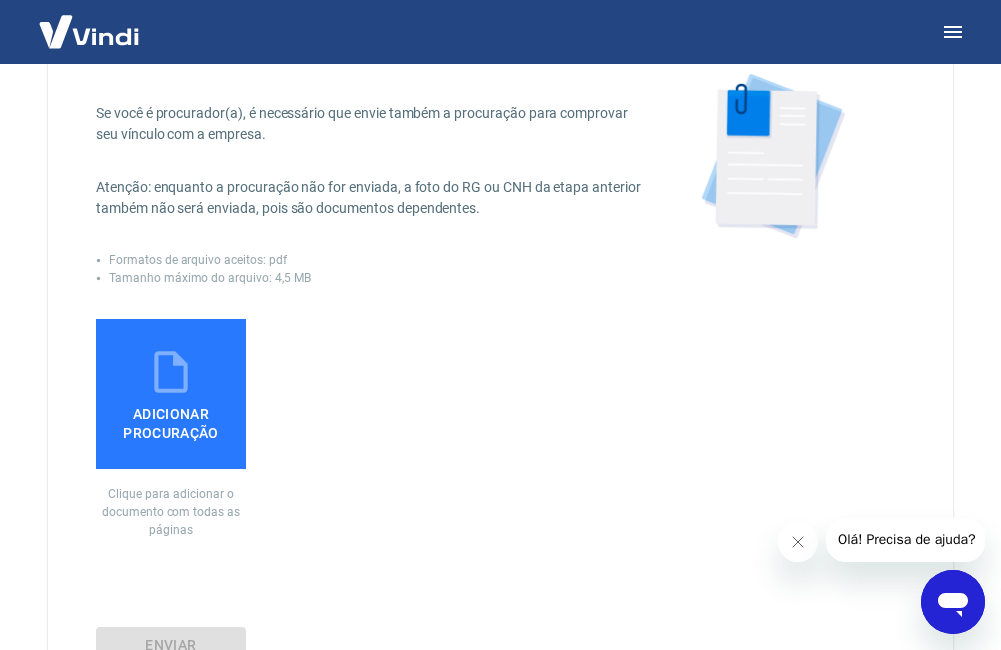 scroll, scrollTop: 309, scrollLeft: 0, axis: vertical 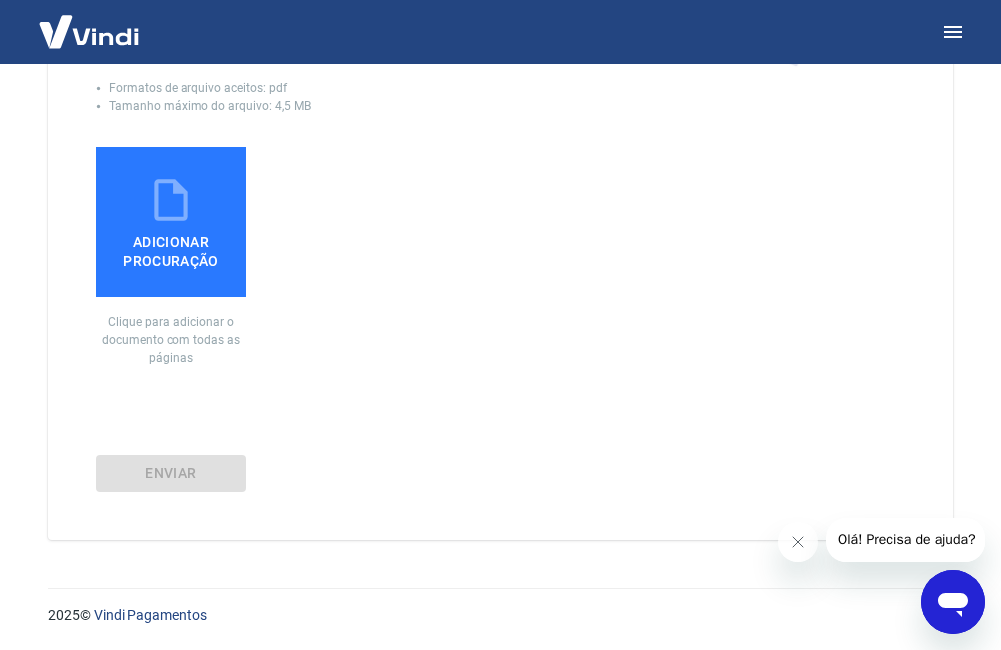 click on "Adicionar procuração" at bounding box center [171, 247] 